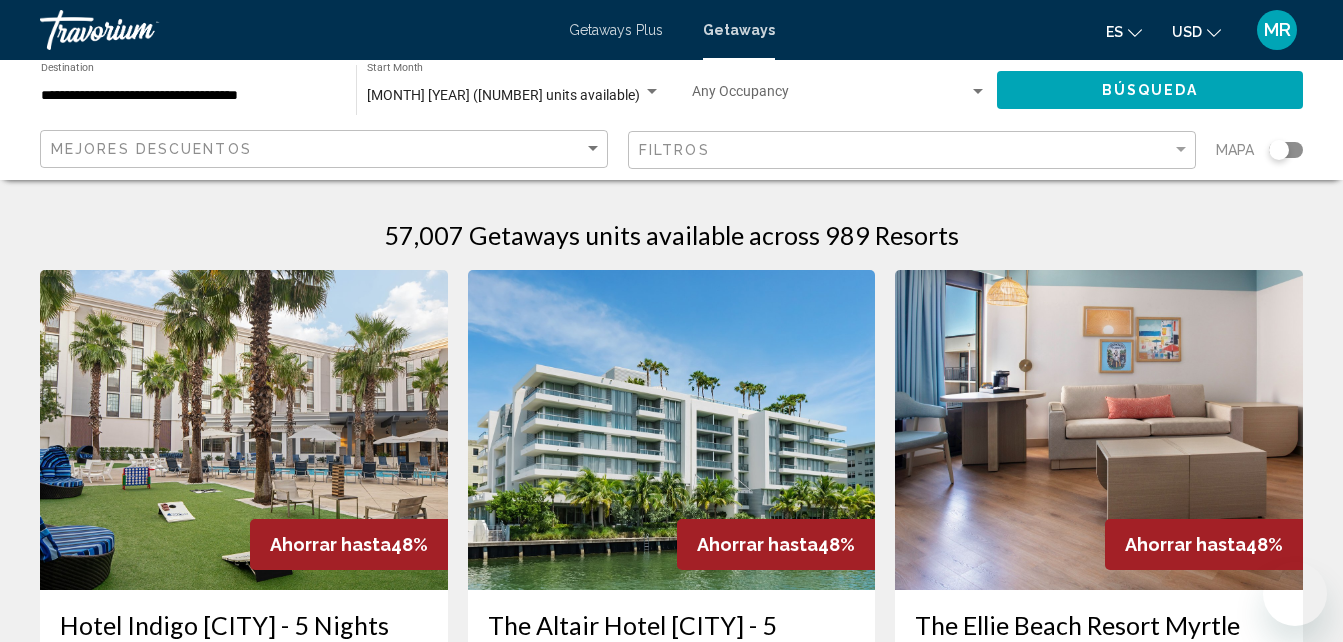 scroll, scrollTop: 2901, scrollLeft: 0, axis: vertical 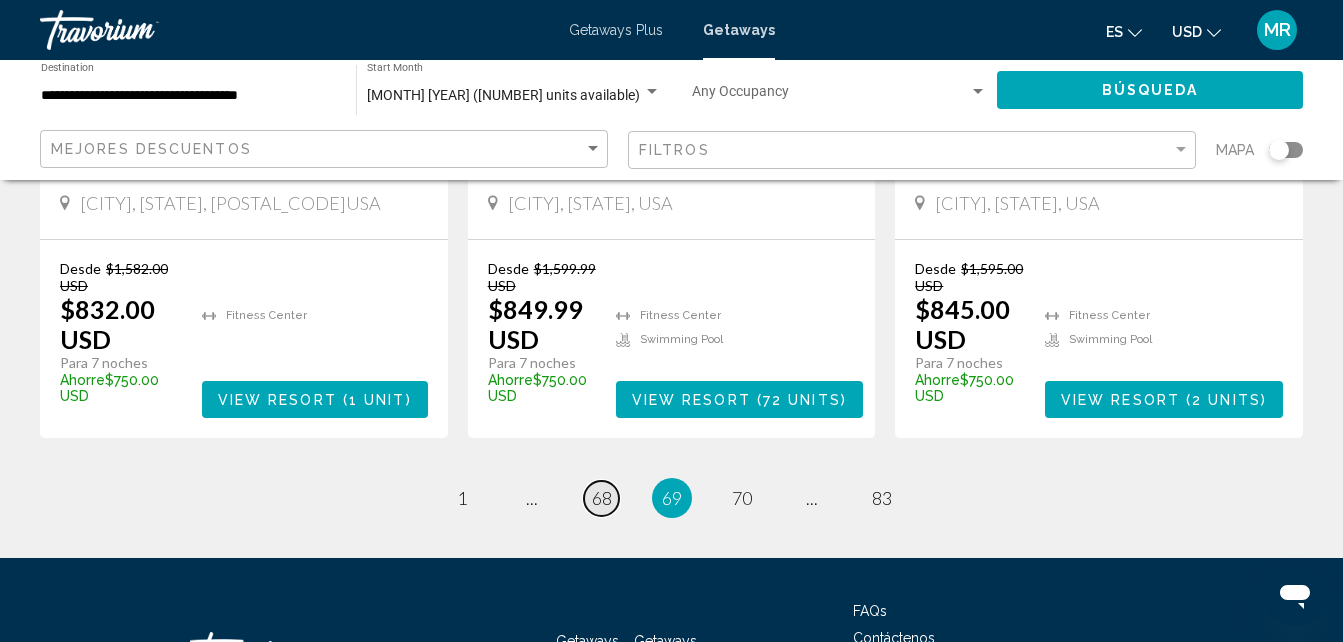 click on "68" at bounding box center [462, 498] 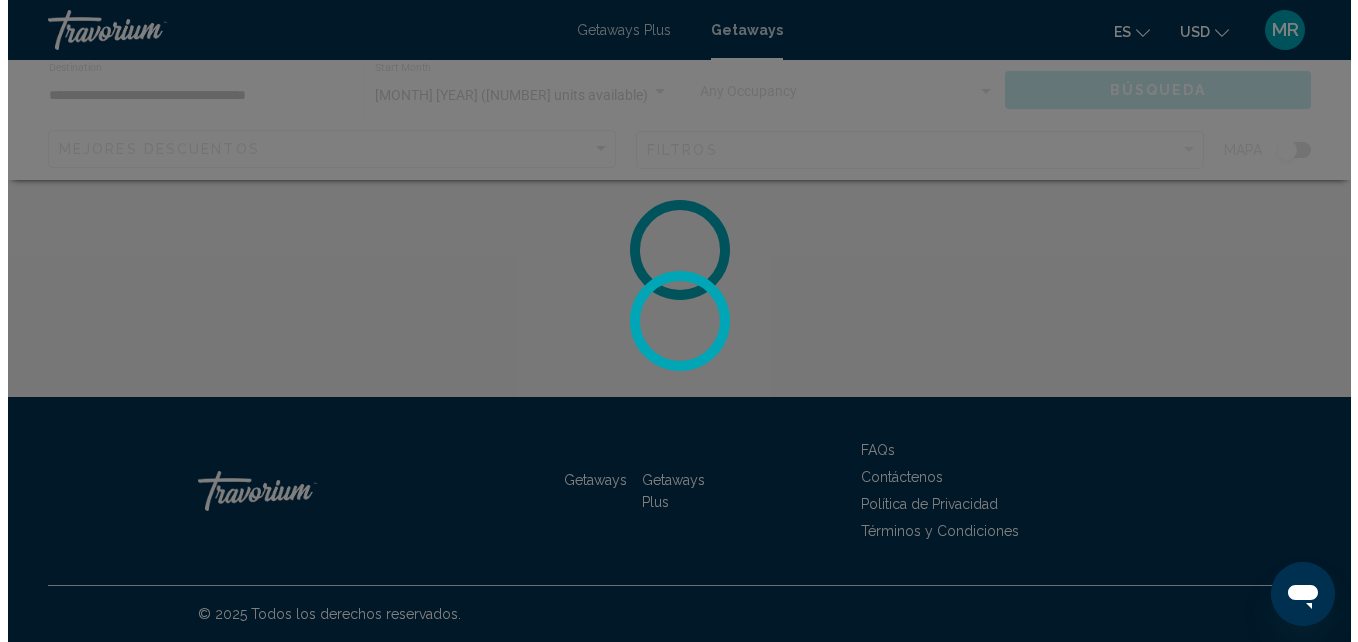 scroll, scrollTop: 0, scrollLeft: 0, axis: both 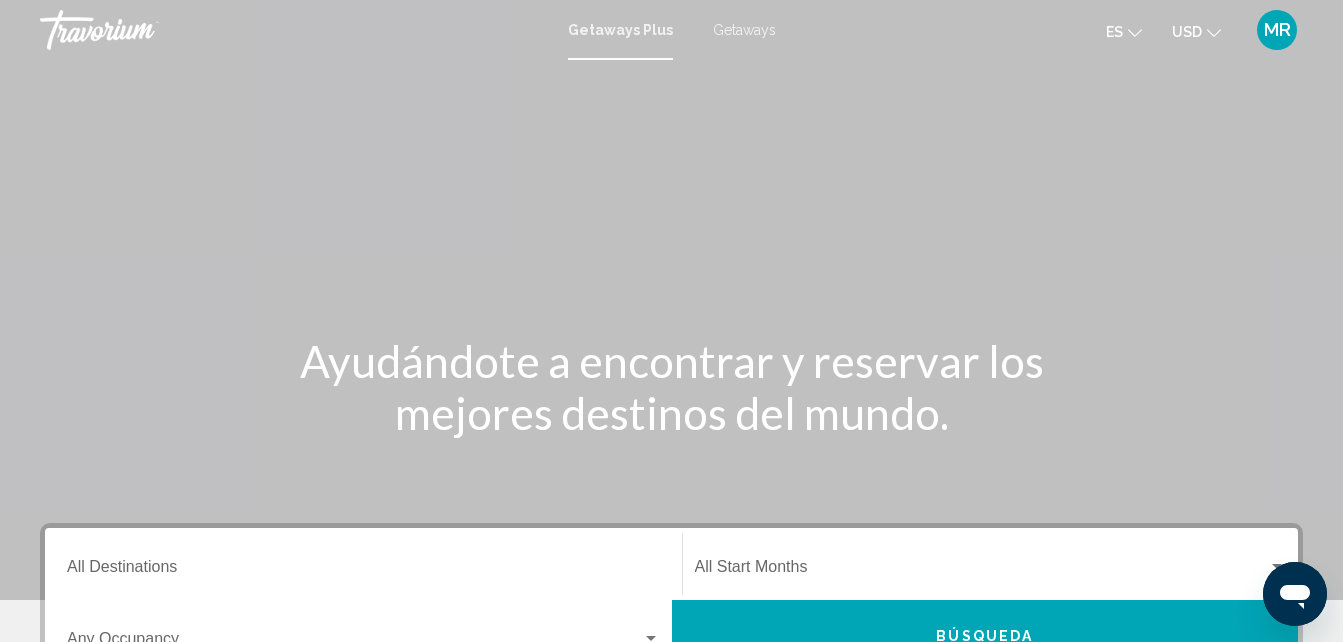 click on "Getaways" at bounding box center [744, 30] 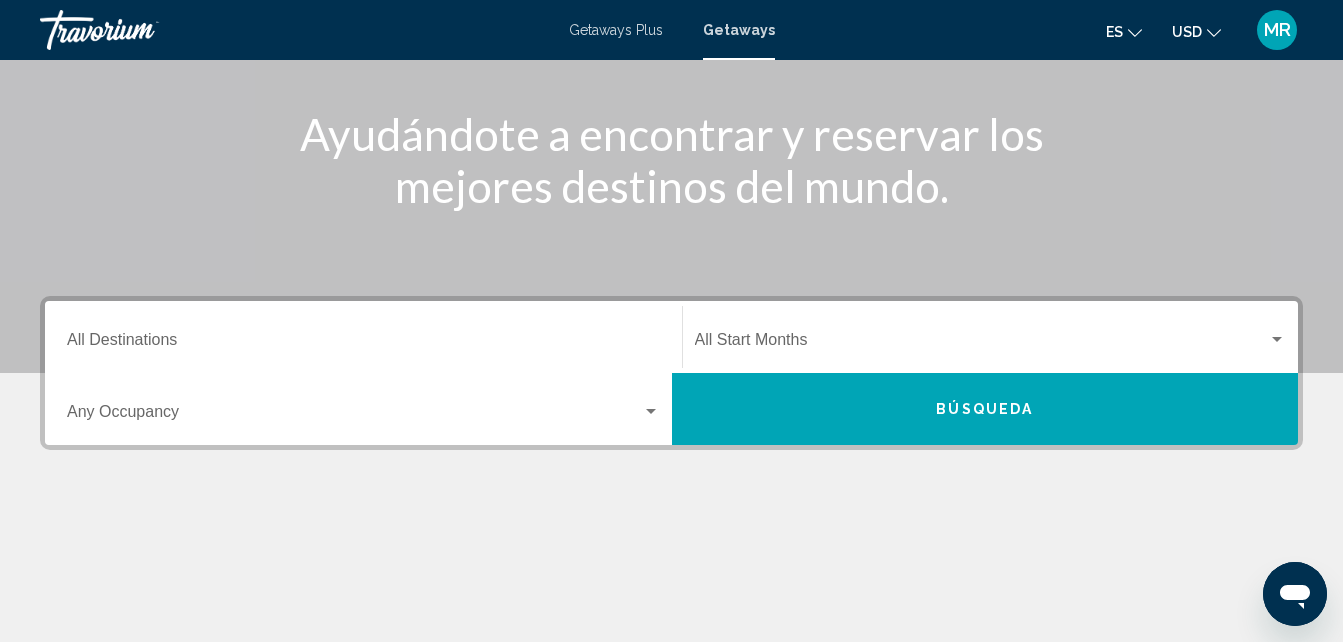 scroll, scrollTop: 267, scrollLeft: 0, axis: vertical 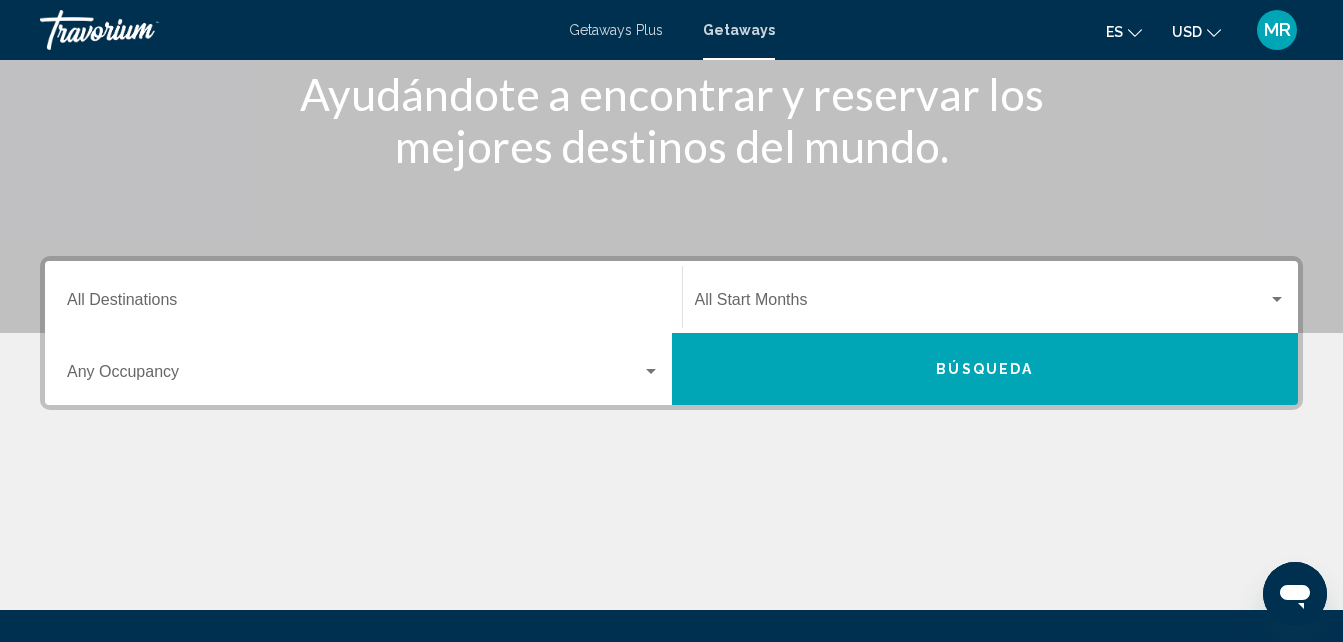 click on "Destination All Destinations" at bounding box center [363, 297] 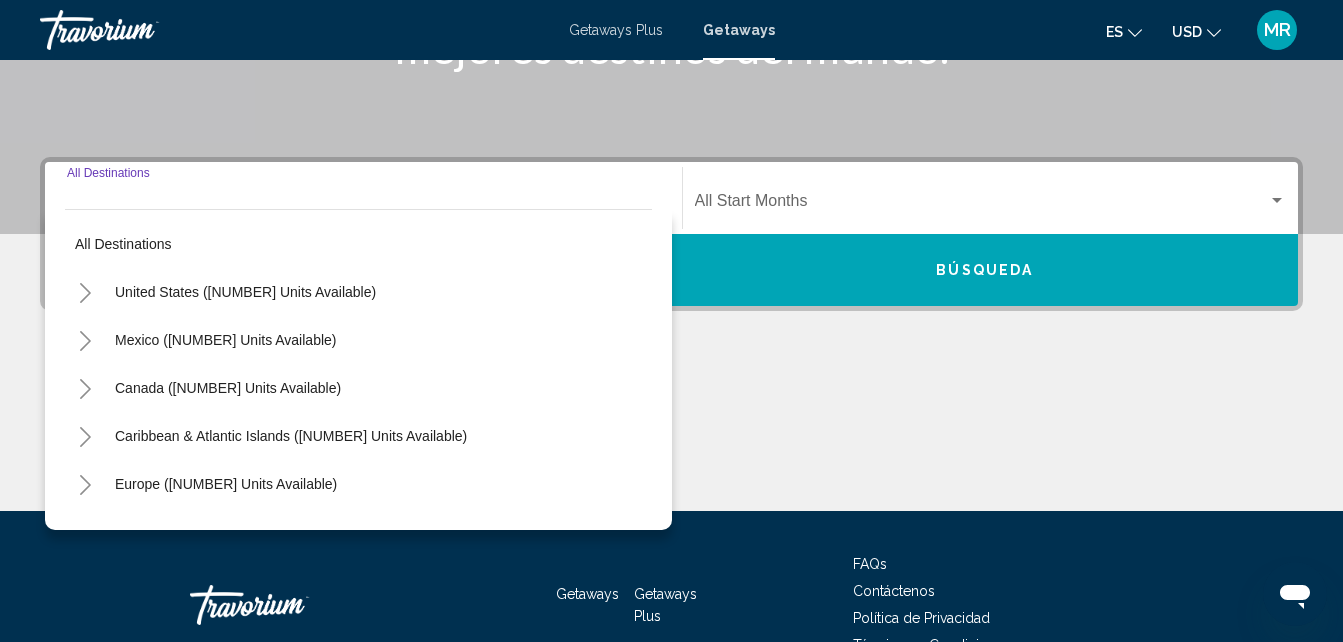 scroll, scrollTop: 458, scrollLeft: 0, axis: vertical 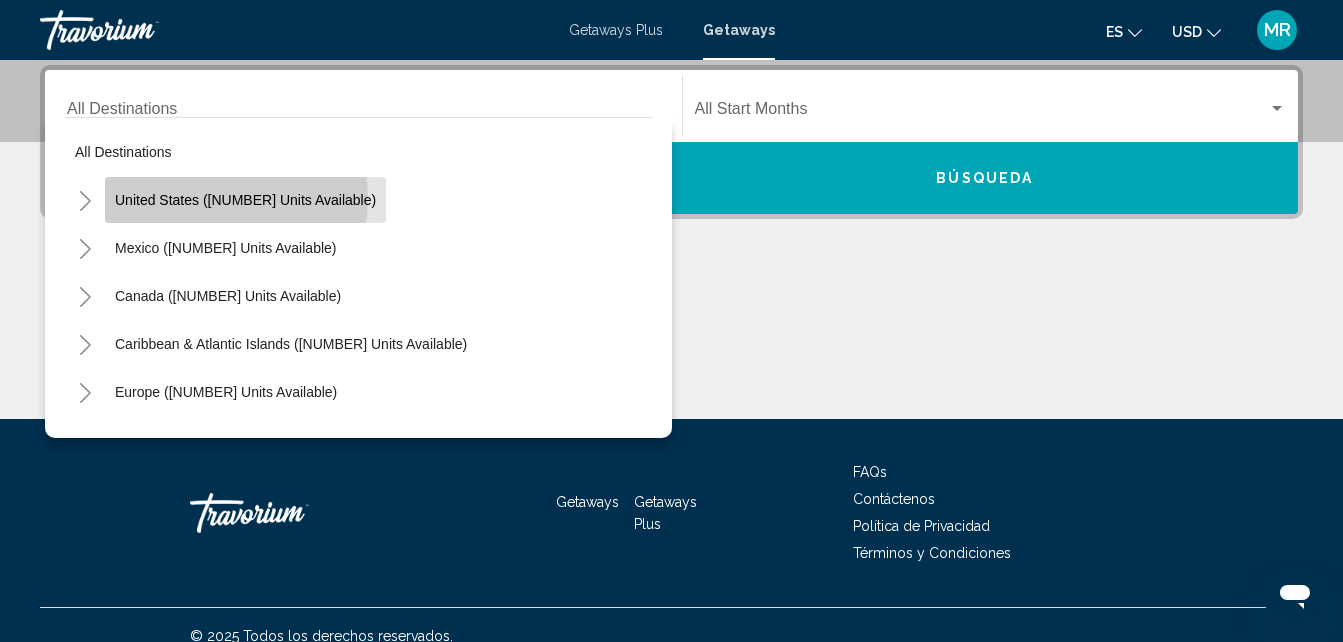 click on "United States ([NUMBER] units available)" at bounding box center [245, 200] 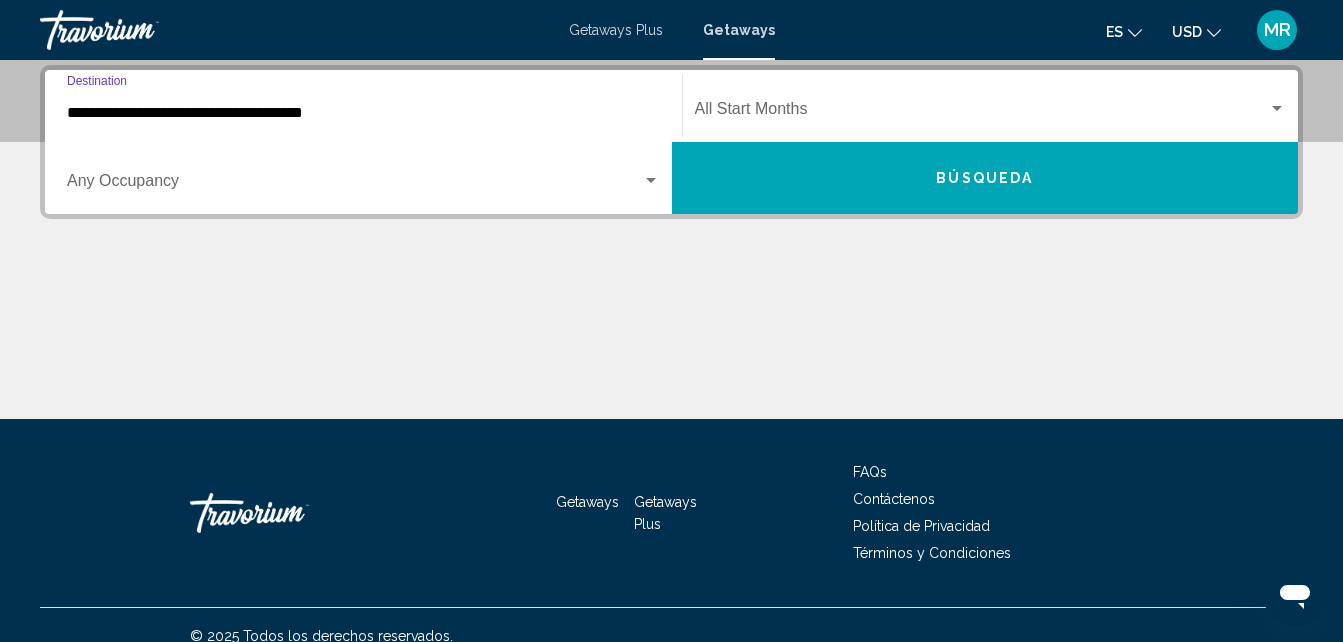 click at bounding box center [982, 113] 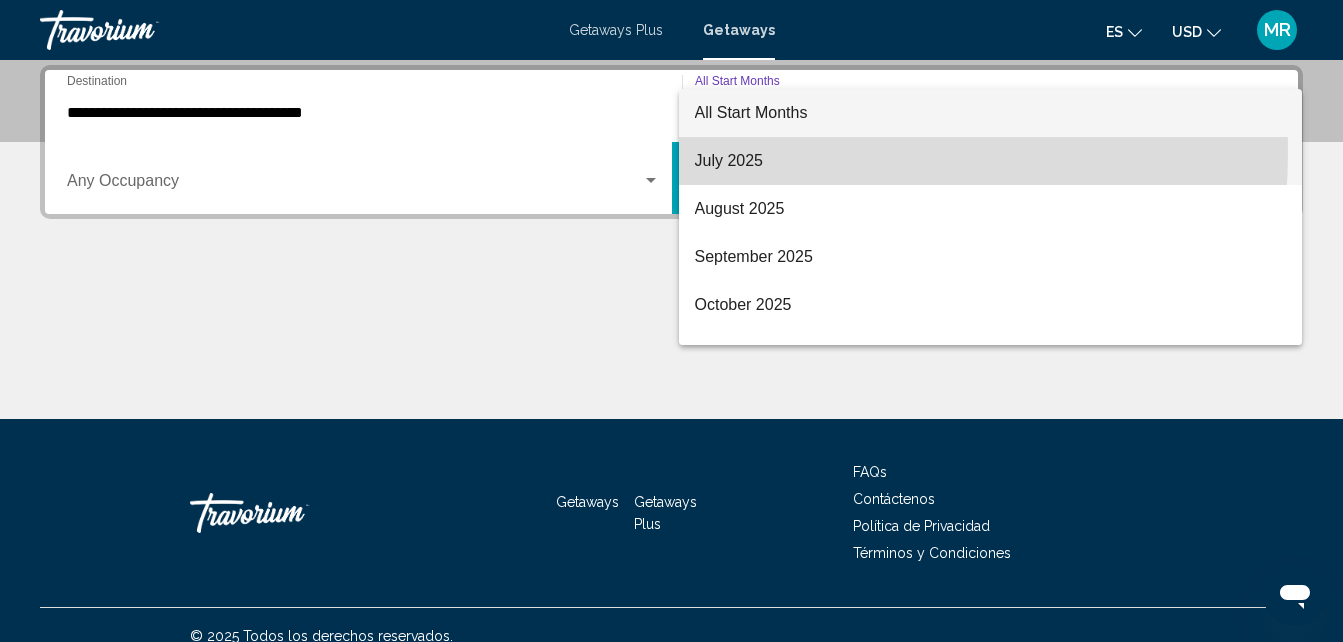 click on "July 2025" at bounding box center [991, 161] 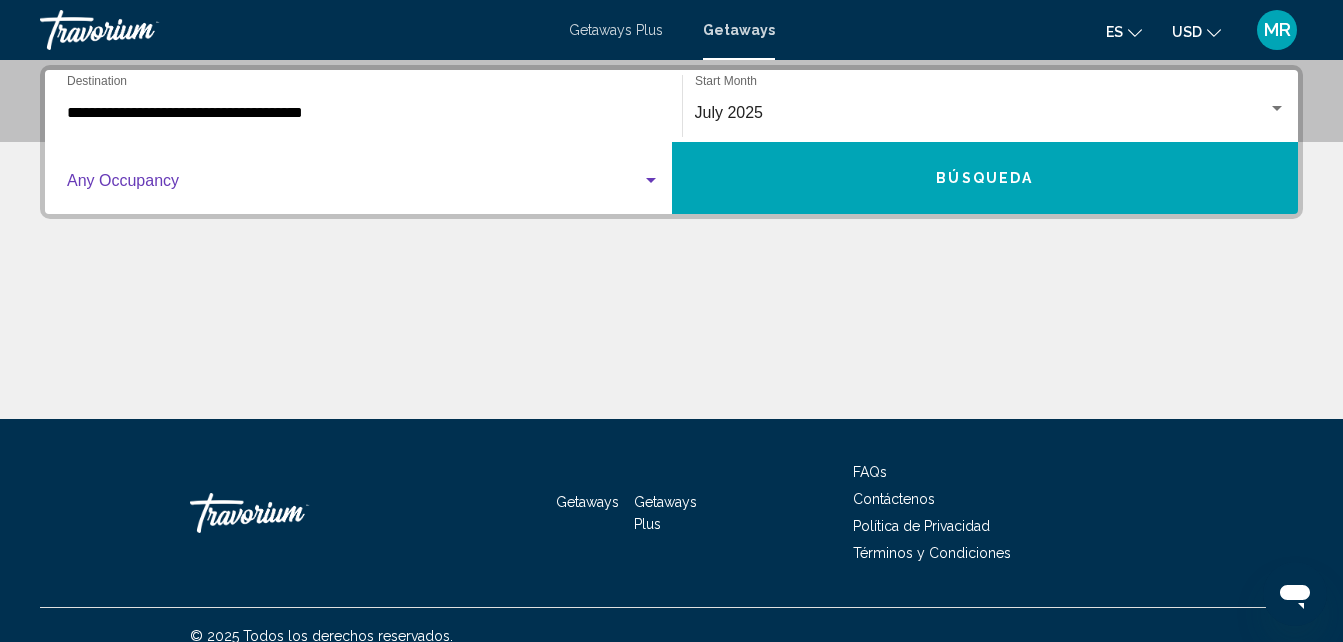 click at bounding box center (354, 185) 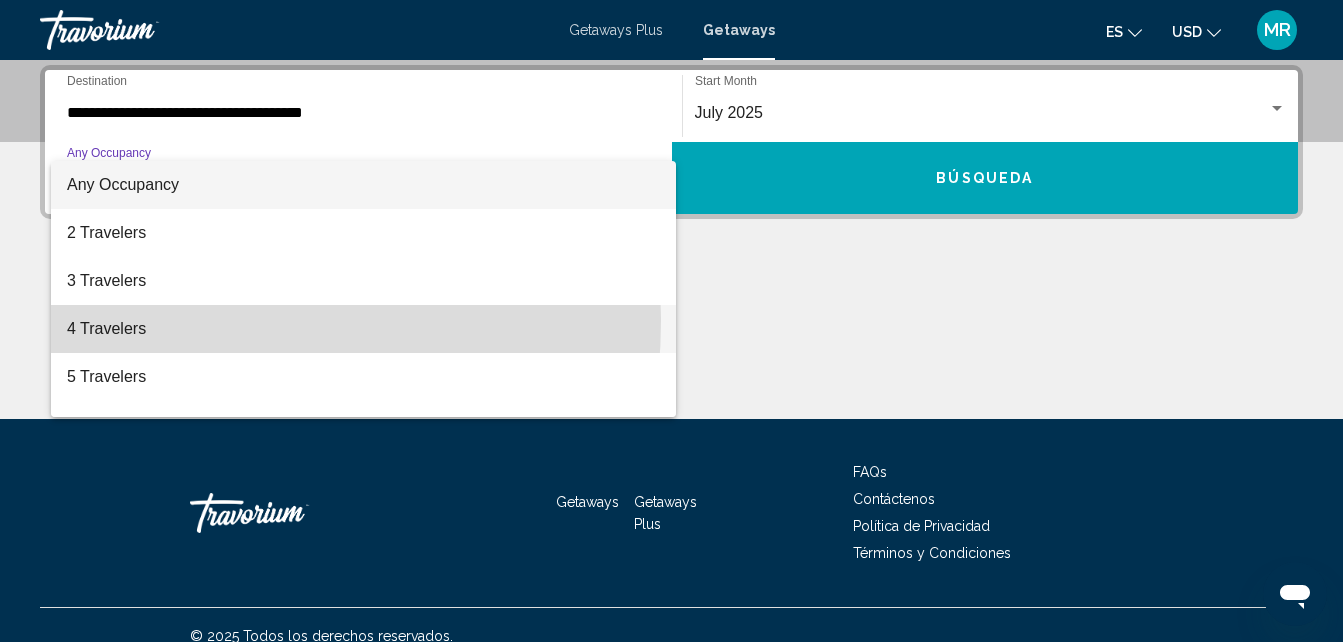 click on "4 Travelers" at bounding box center [363, 329] 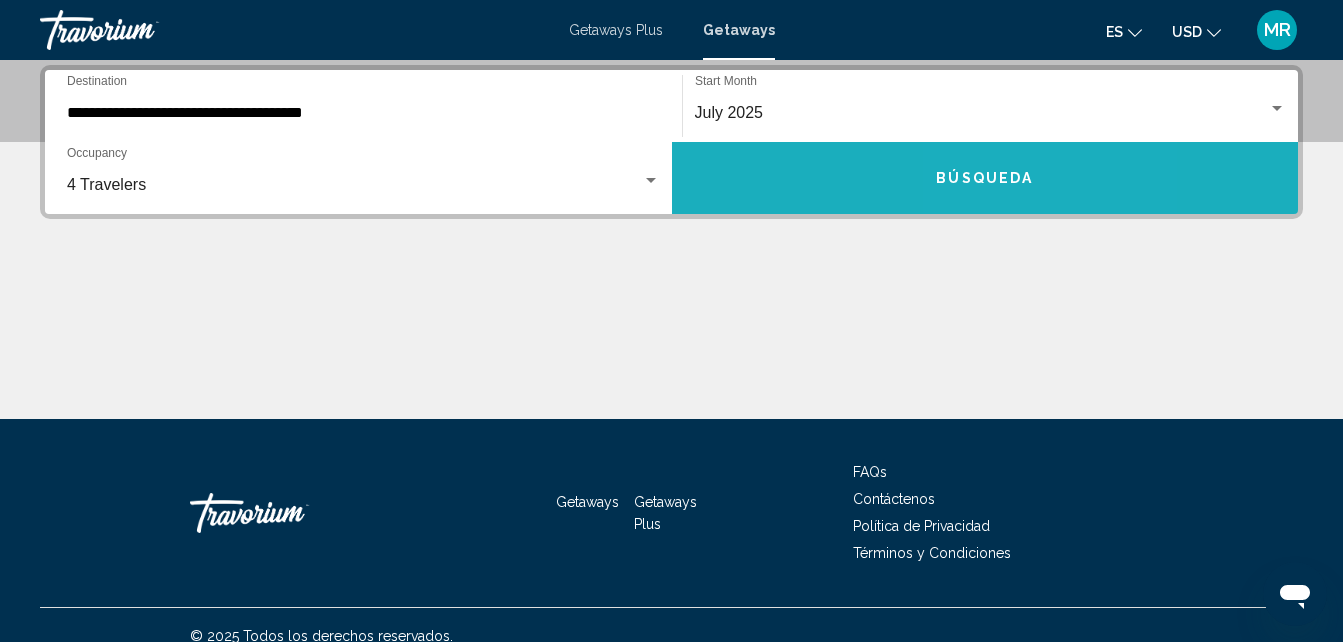 click on "Búsqueda" at bounding box center (985, 178) 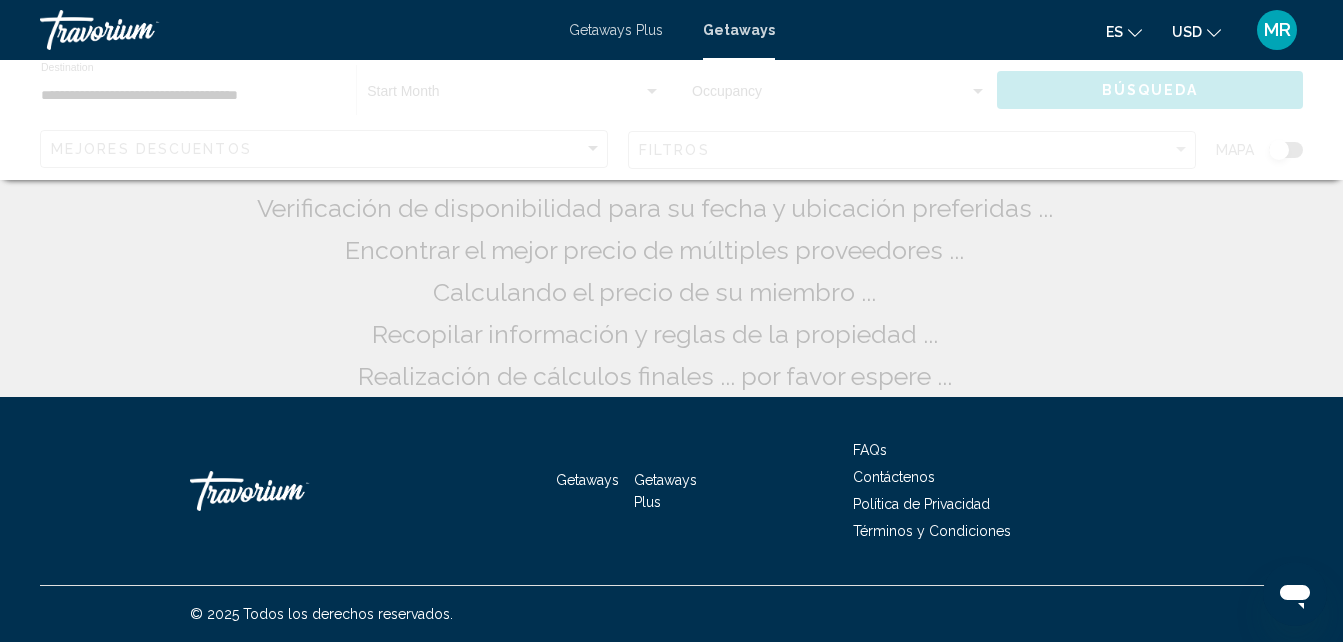 scroll, scrollTop: 0, scrollLeft: 0, axis: both 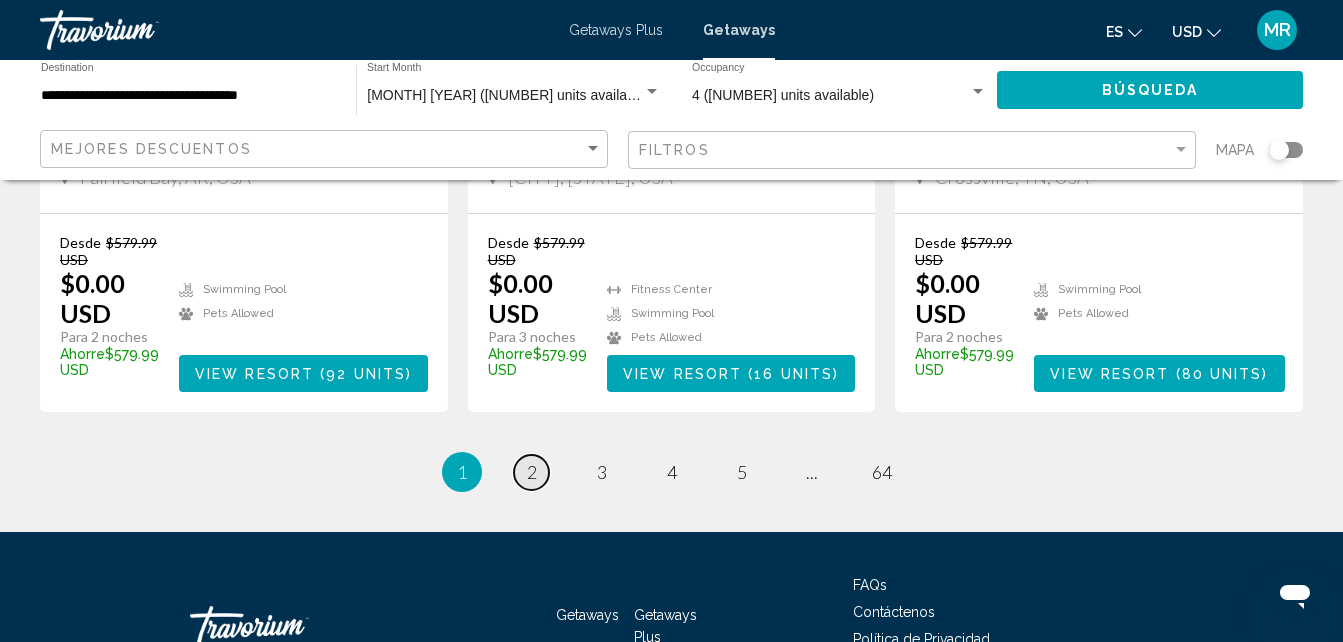 click on "2" at bounding box center (532, 472) 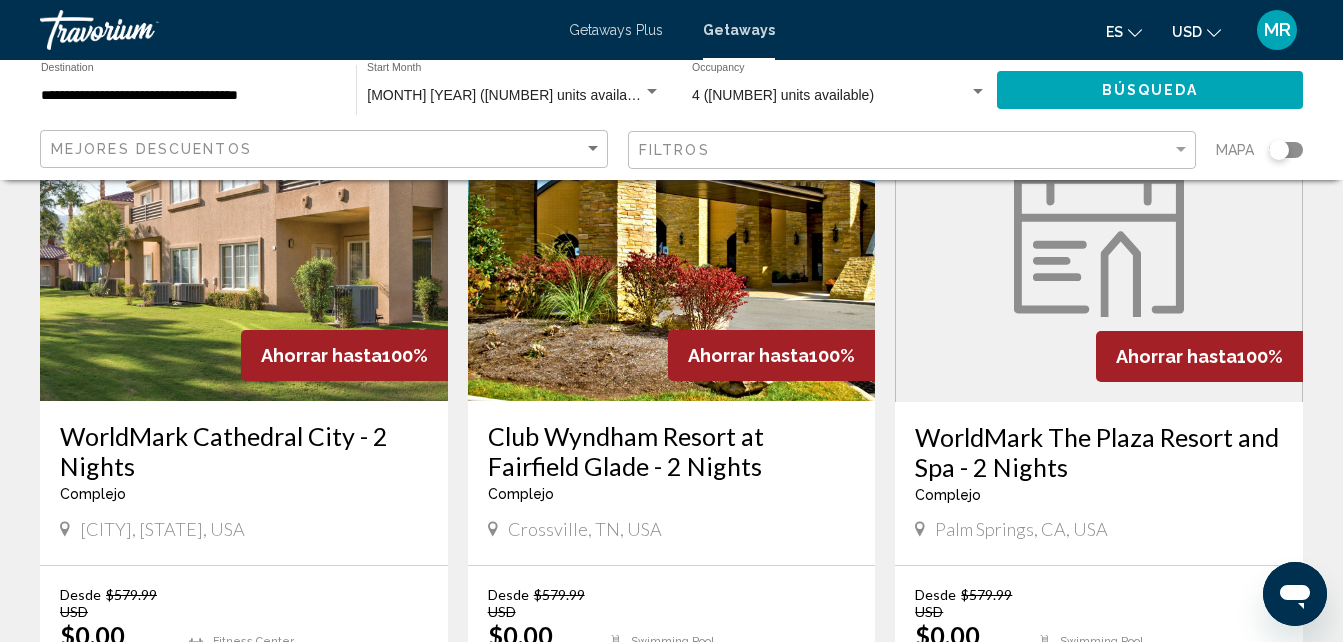 scroll, scrollTop: 200, scrollLeft: 0, axis: vertical 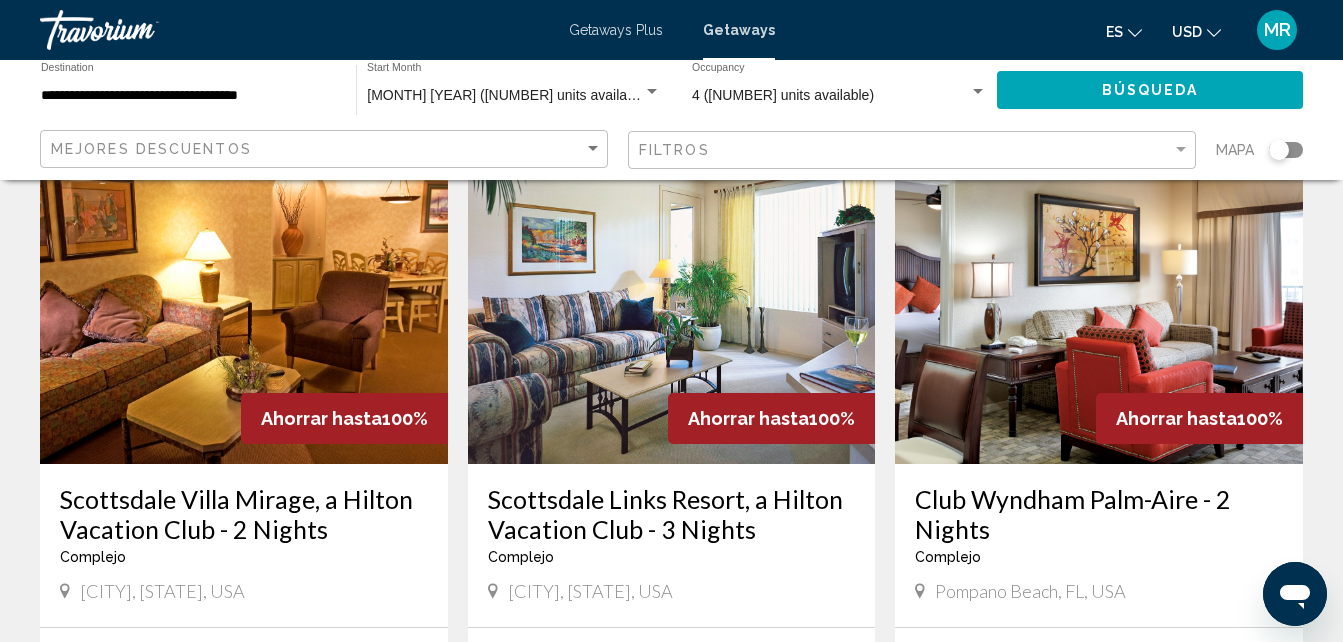 click on "Club Wyndham Palm-Aire - 2 Nights" at bounding box center [1099, 514] 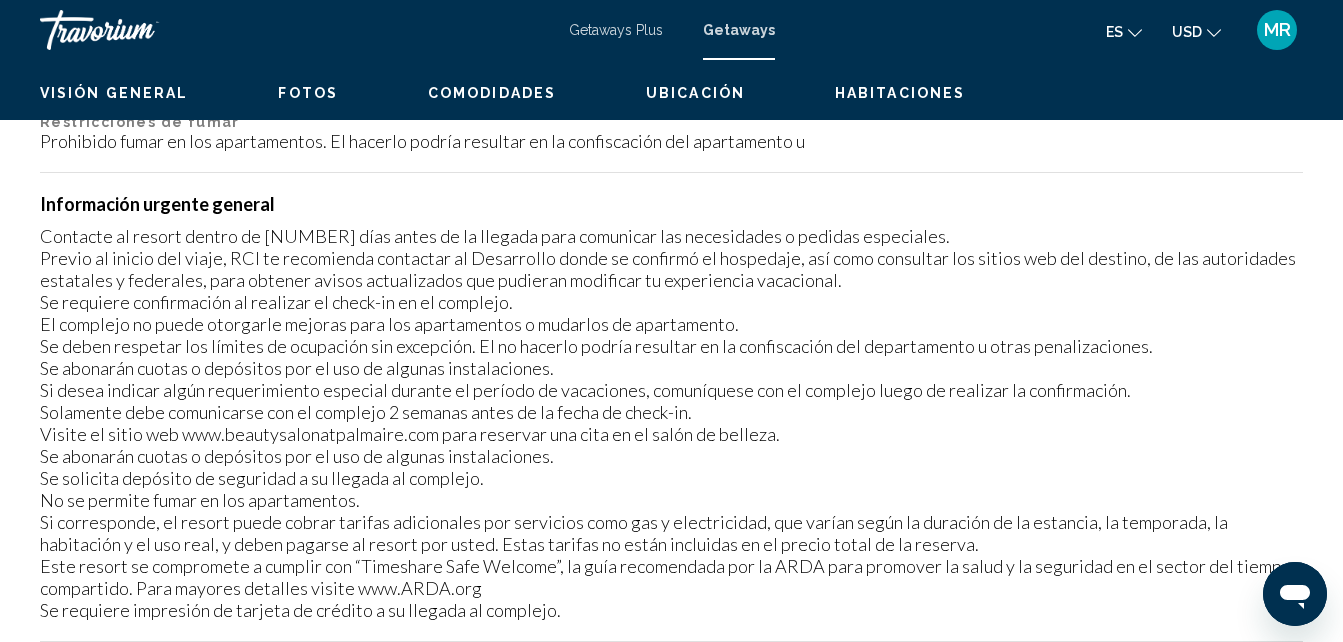 scroll, scrollTop: 214, scrollLeft: 0, axis: vertical 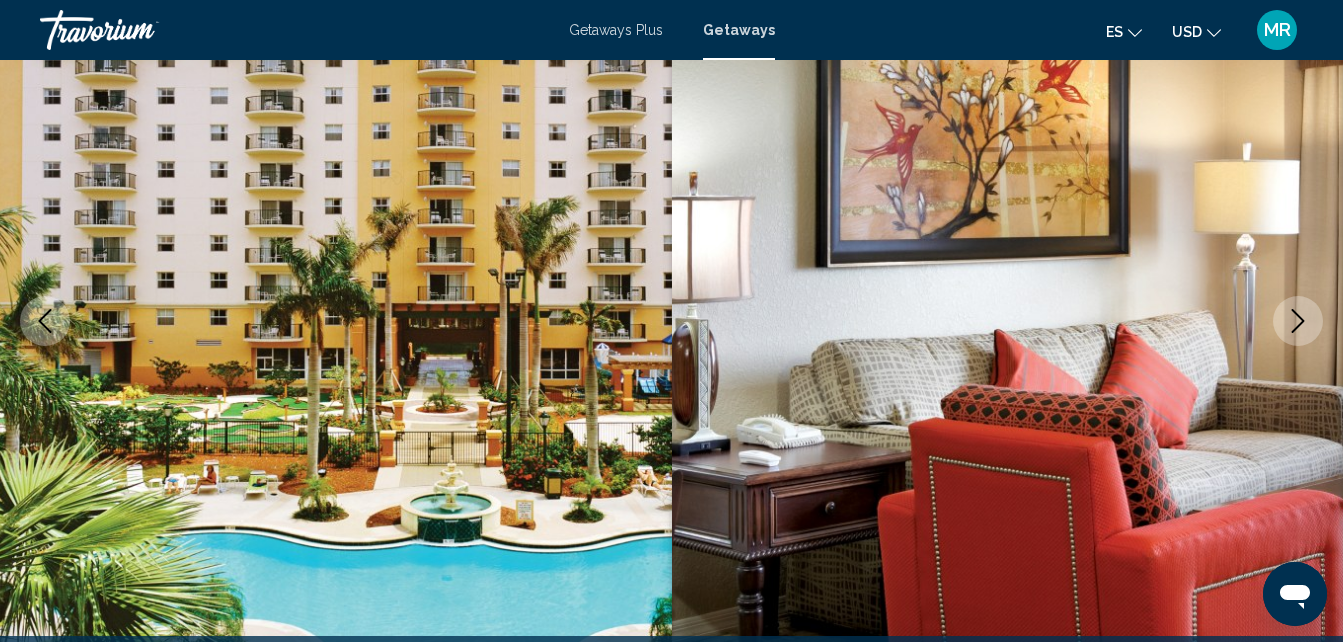 click at bounding box center [1298, 321] 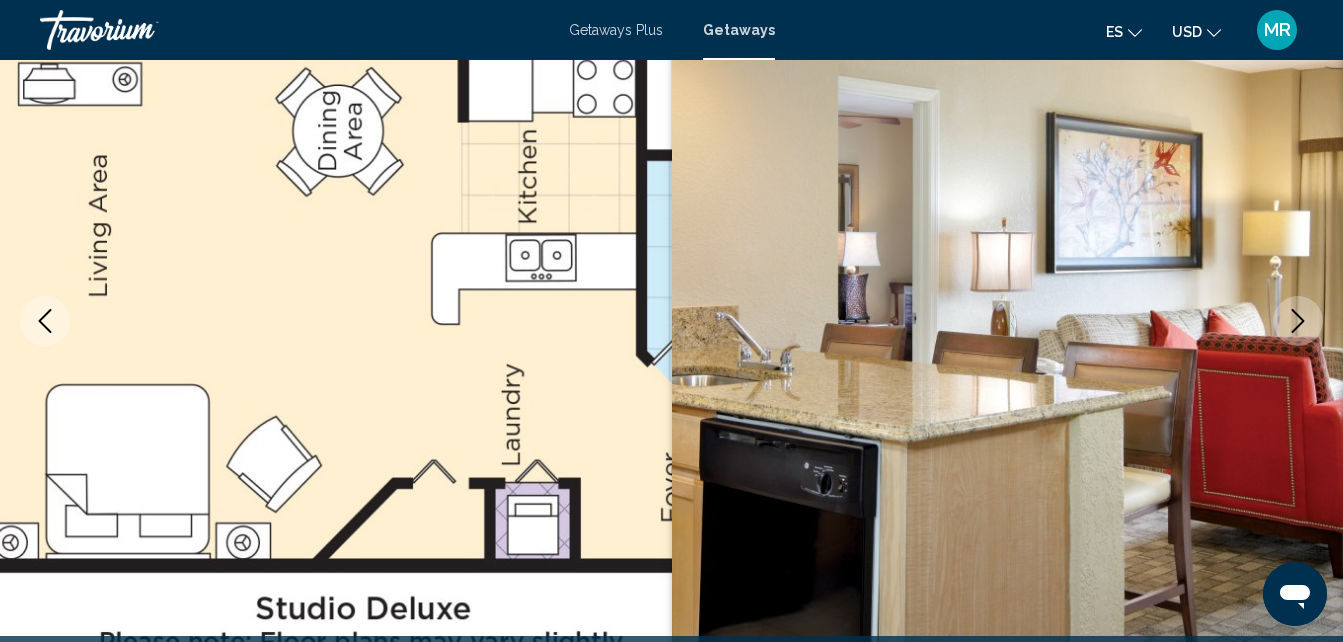 click at bounding box center (1298, 321) 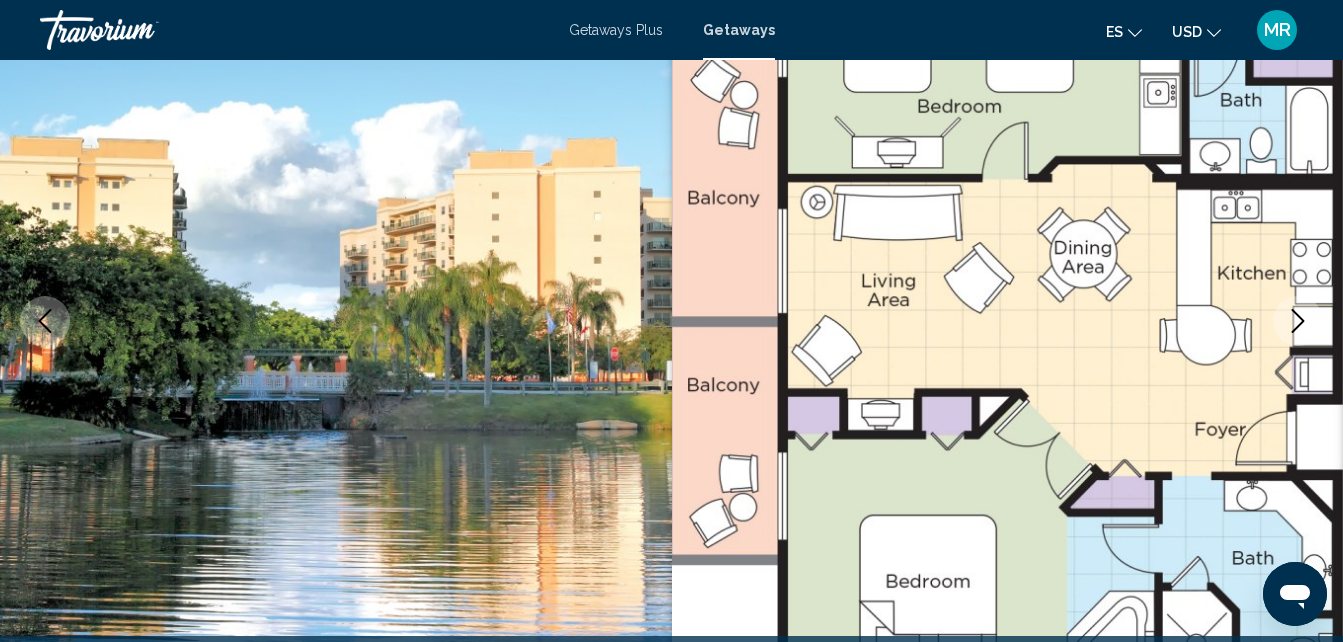 click at bounding box center [1298, 321] 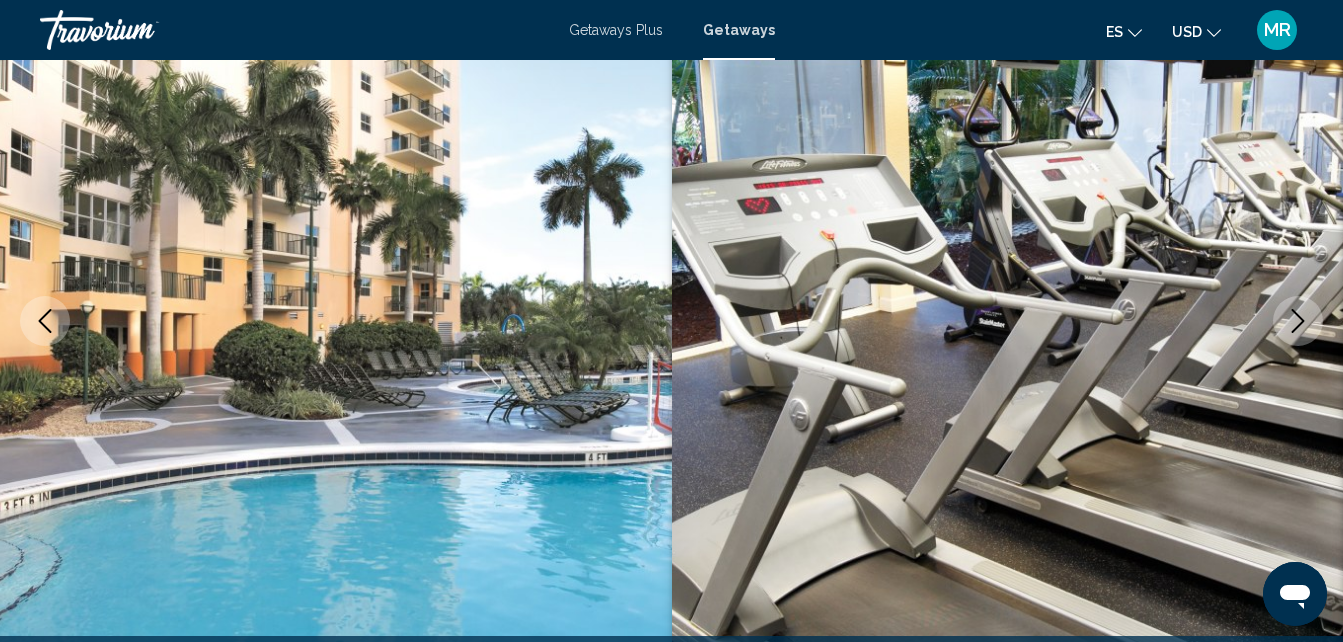 click at bounding box center (1298, 321) 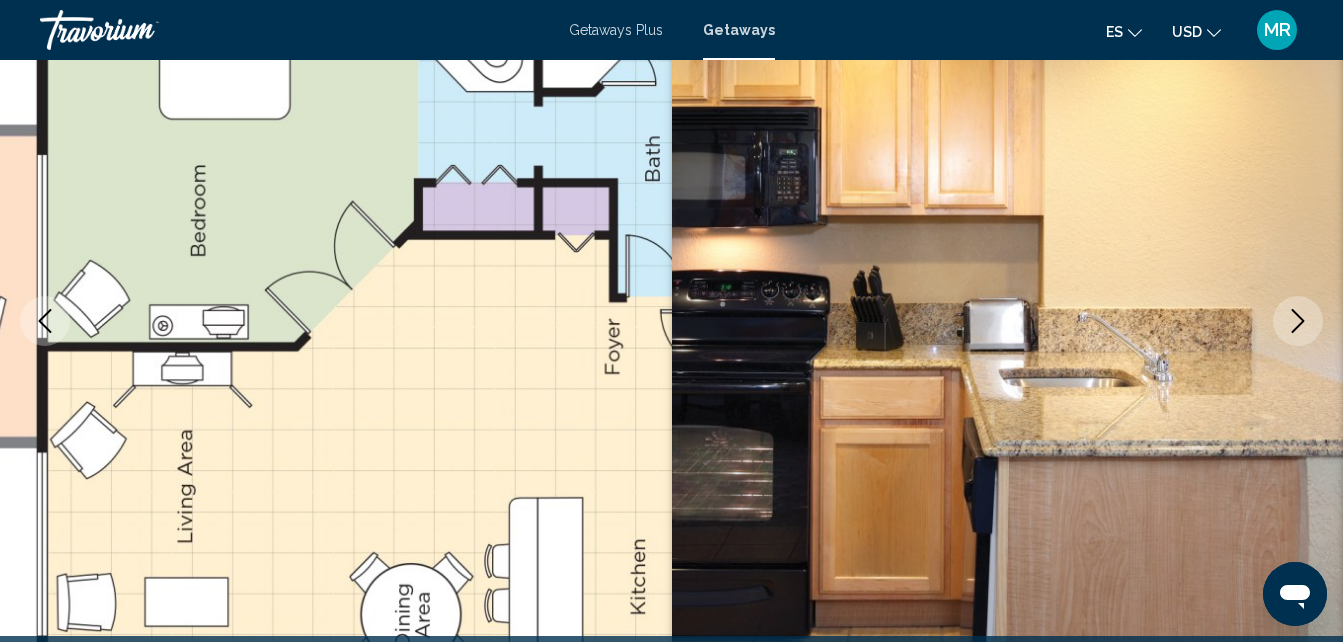 click at bounding box center [1298, 321] 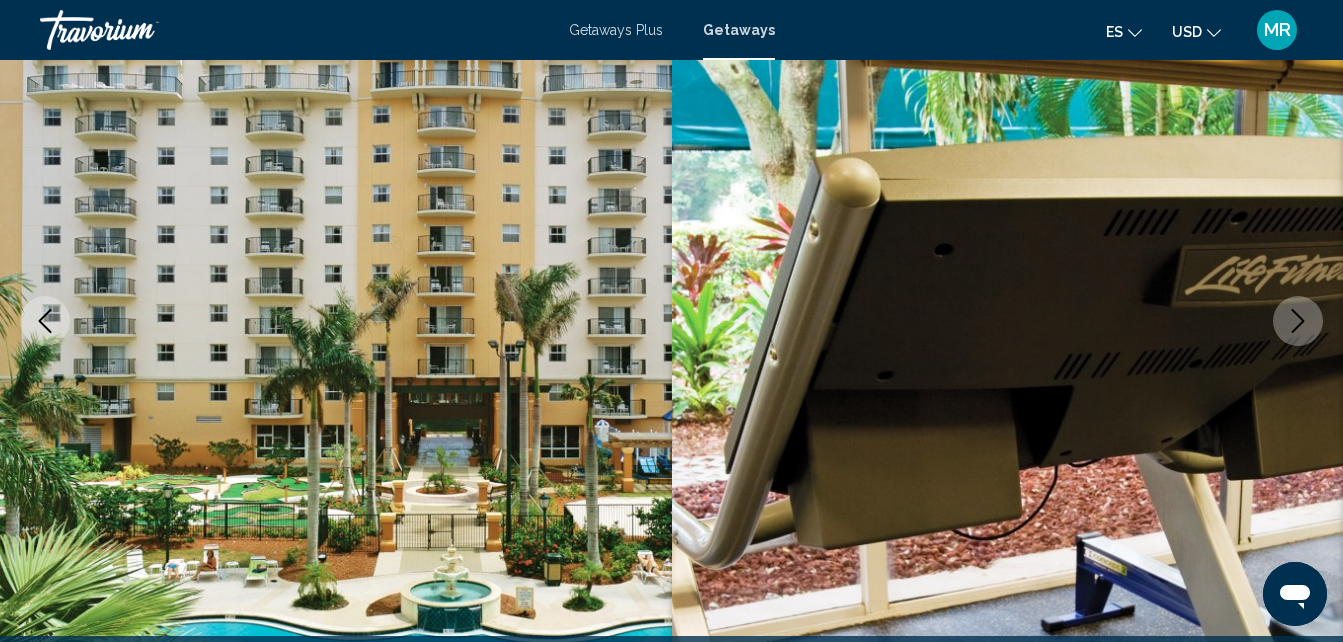 click at bounding box center (1298, 321) 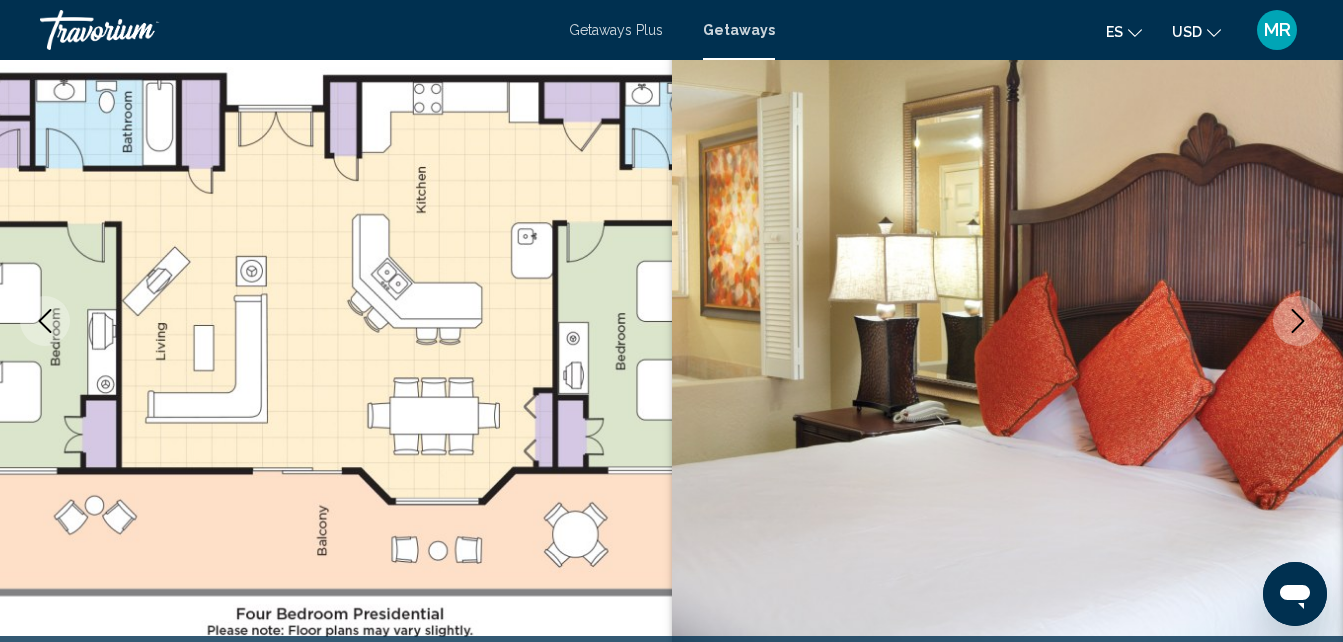 click at bounding box center [1298, 321] 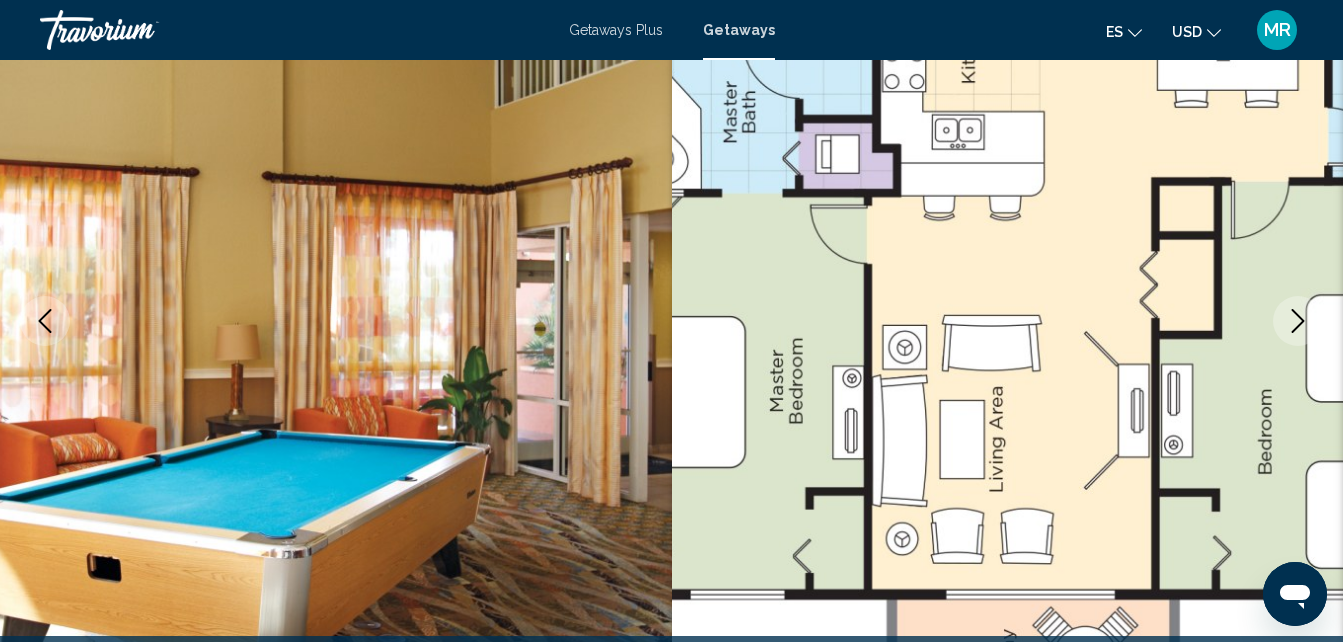 click at bounding box center (1298, 321) 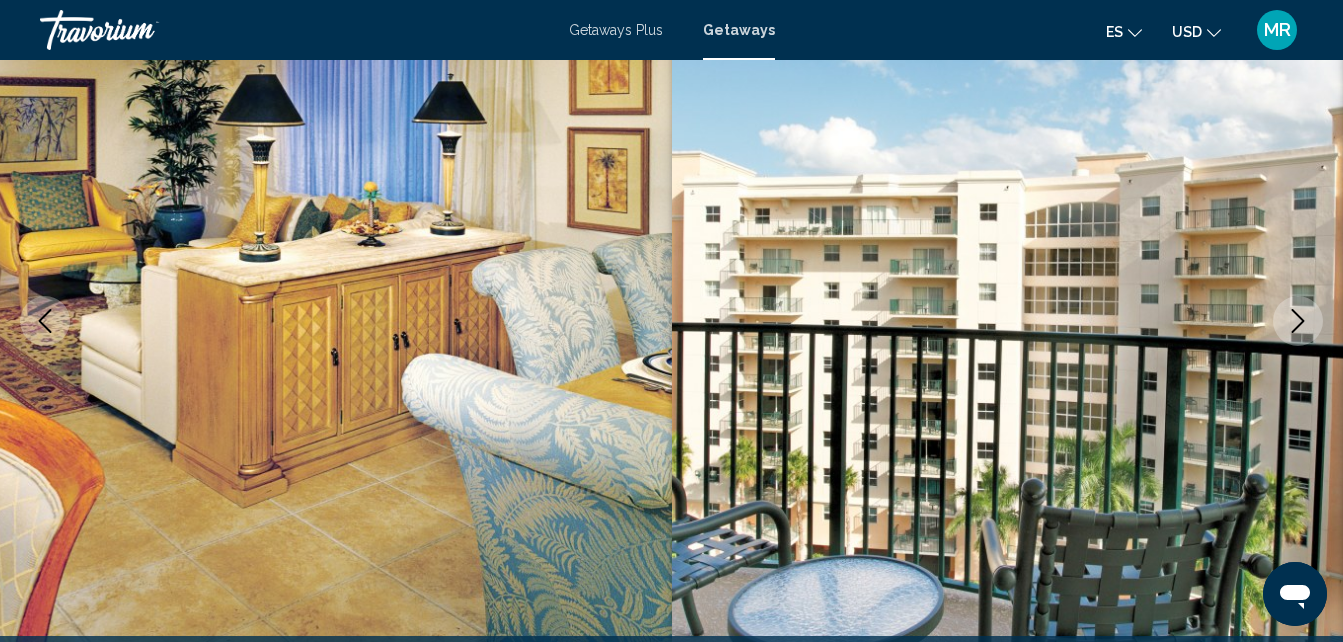 click at bounding box center [1298, 321] 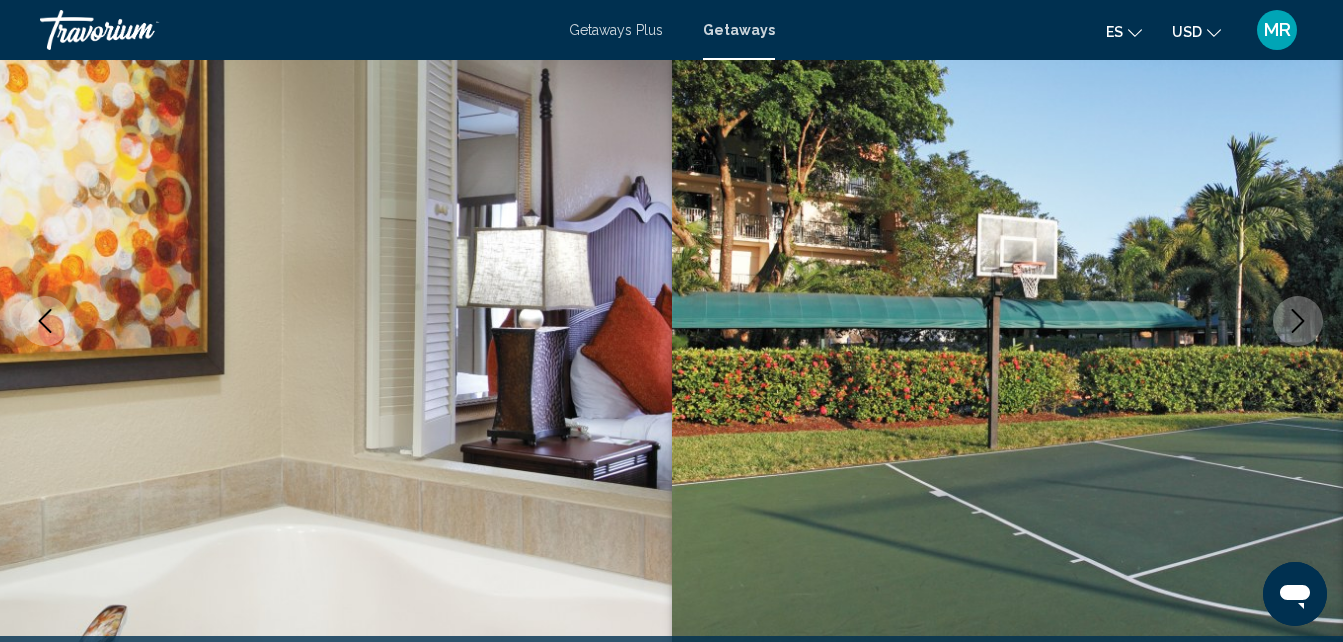 click at bounding box center [1298, 321] 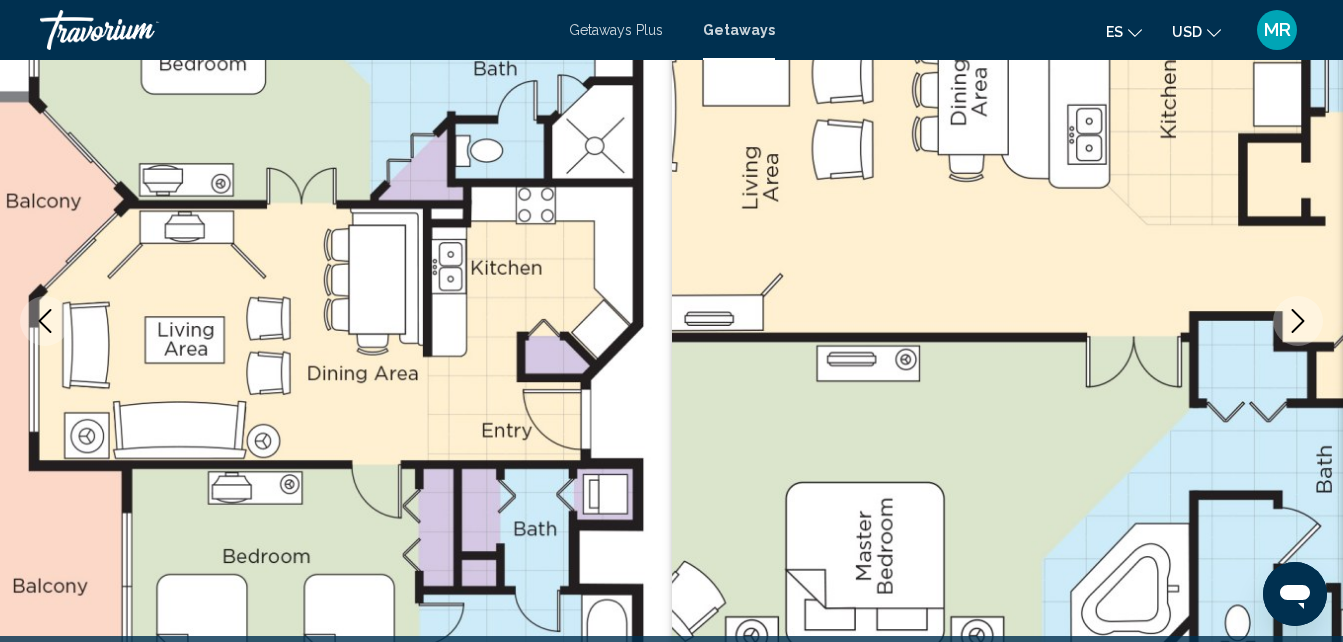 click at bounding box center (1298, 321) 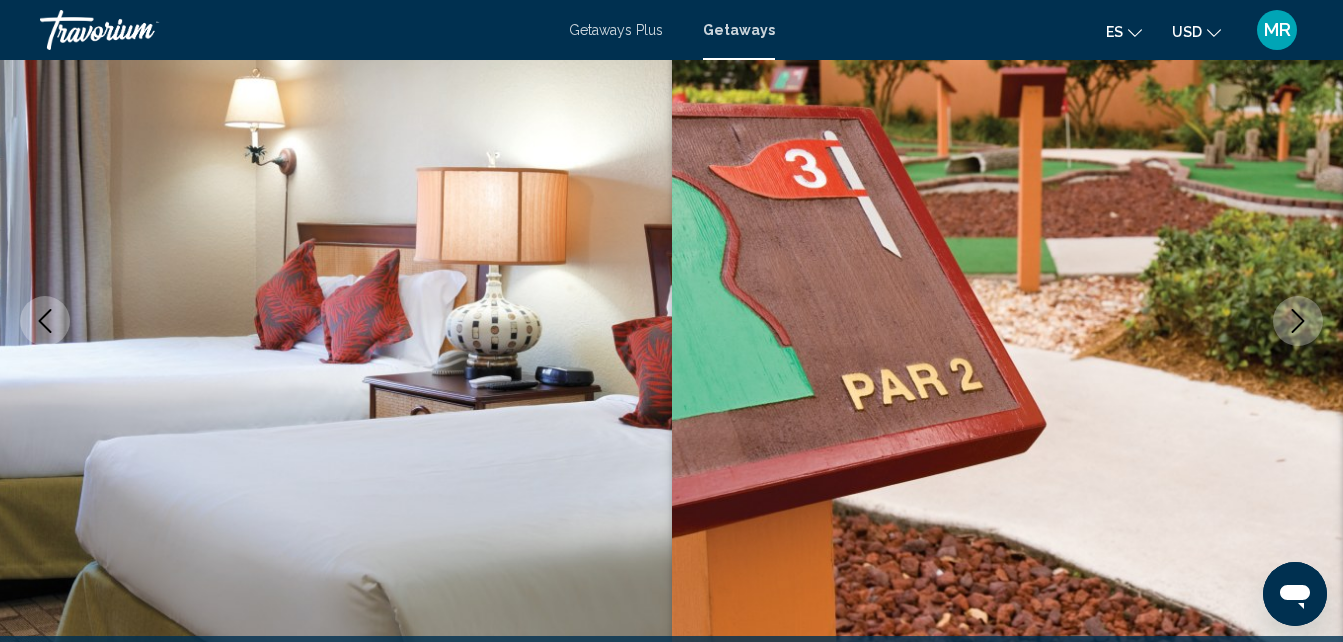 click at bounding box center [1298, 321] 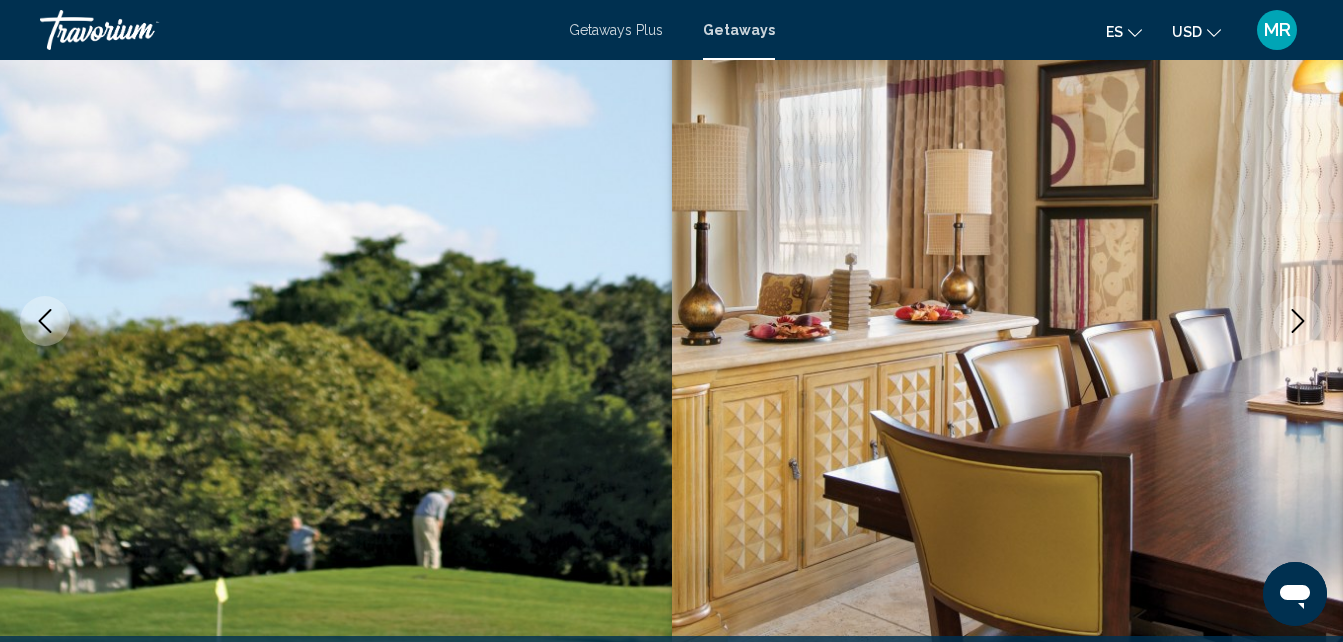click at bounding box center [1298, 321] 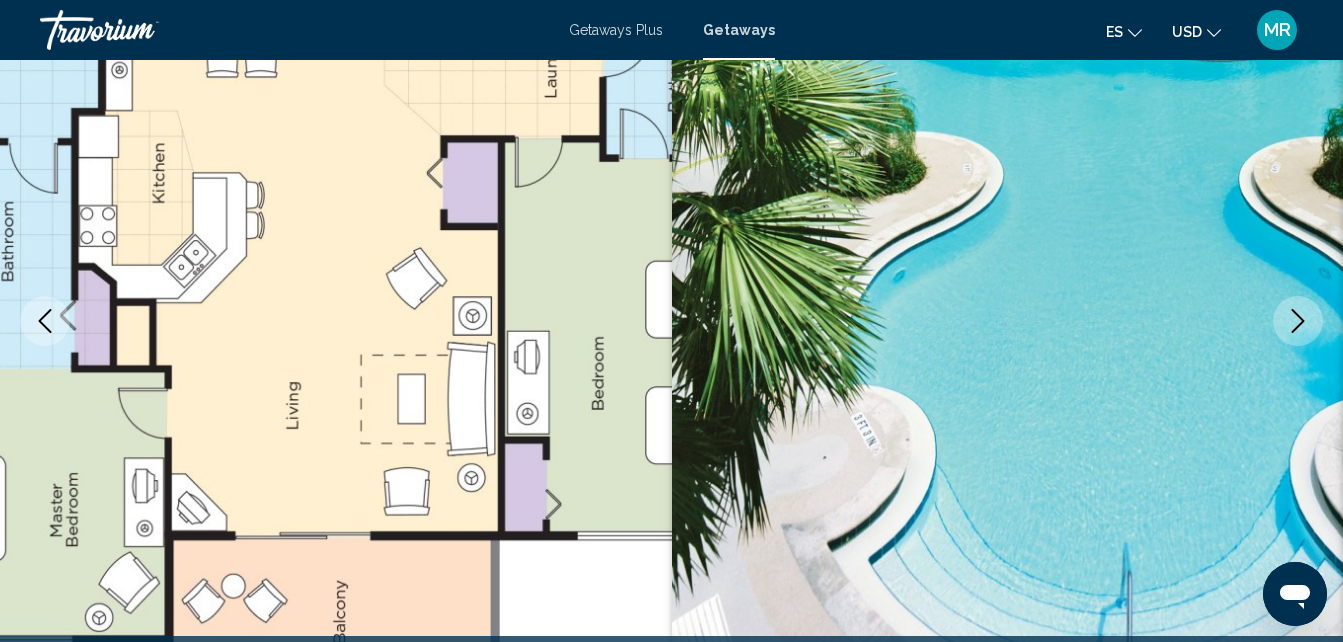 click at bounding box center [1298, 321] 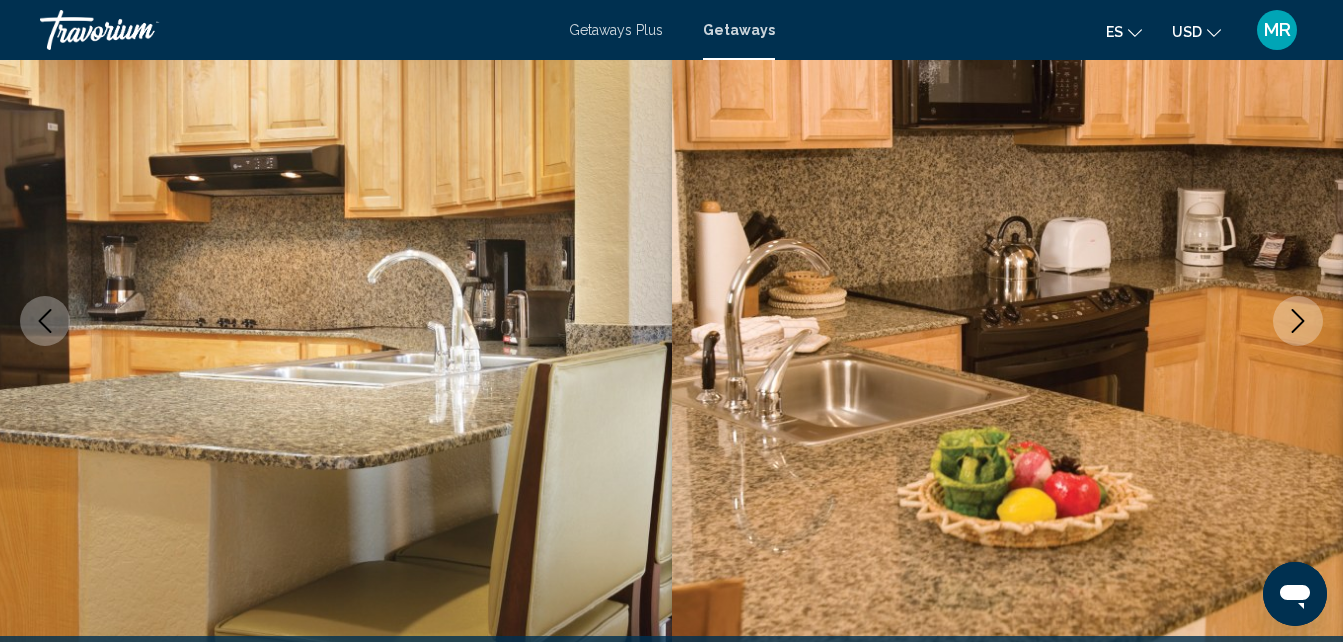 click at bounding box center [1298, 321] 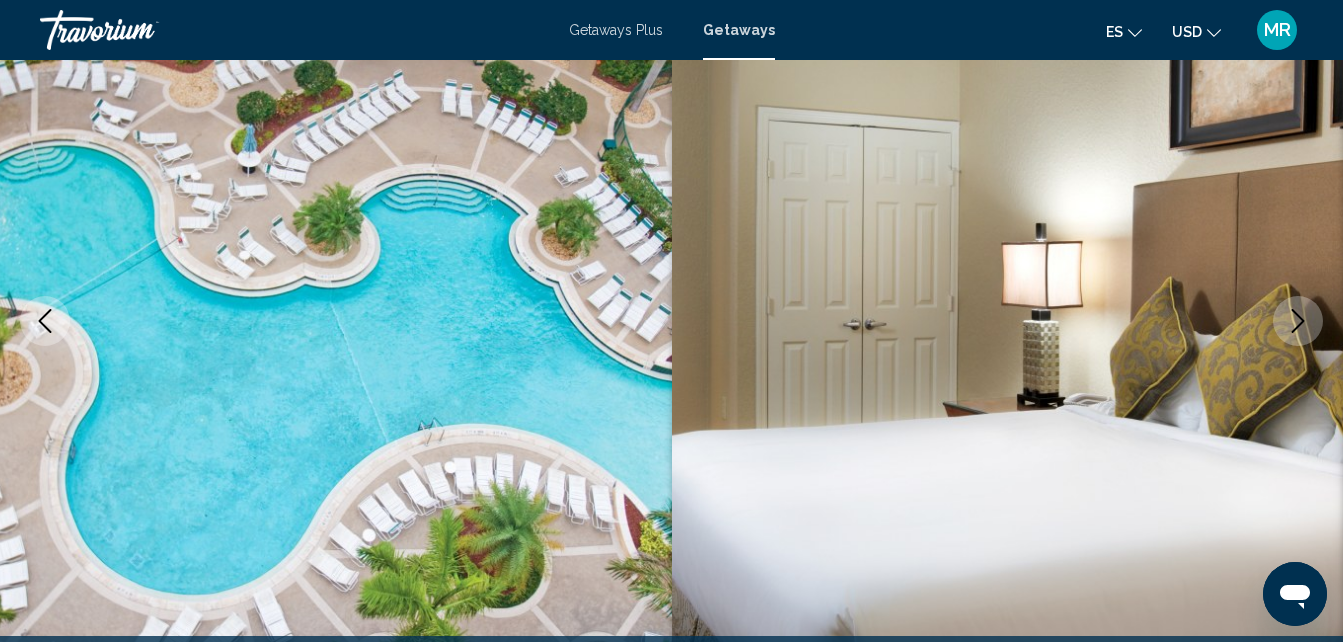 click at bounding box center (1298, 321) 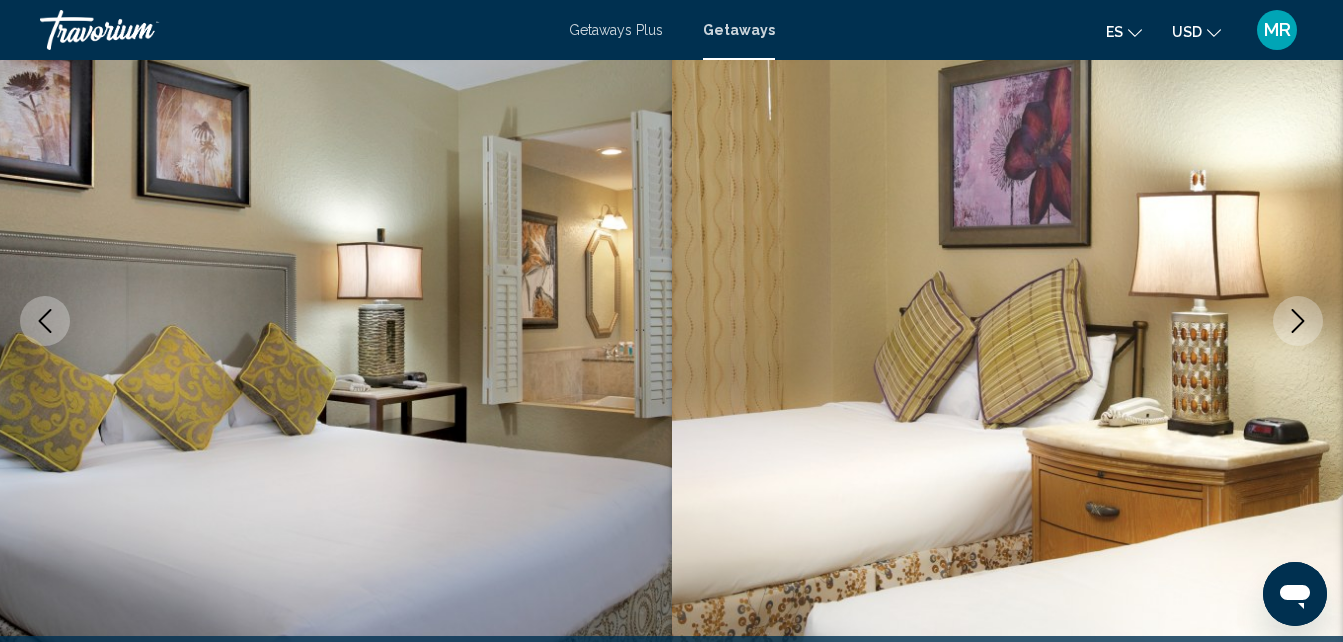 click at bounding box center (1298, 321) 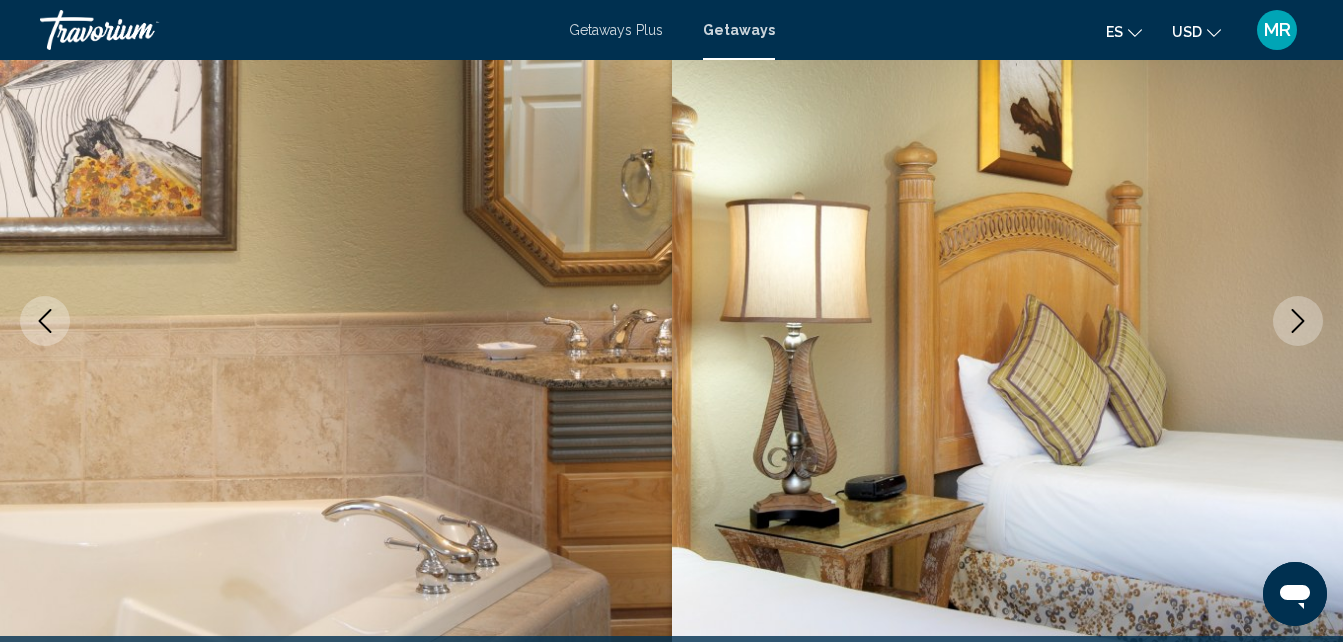 click at bounding box center [1298, 321] 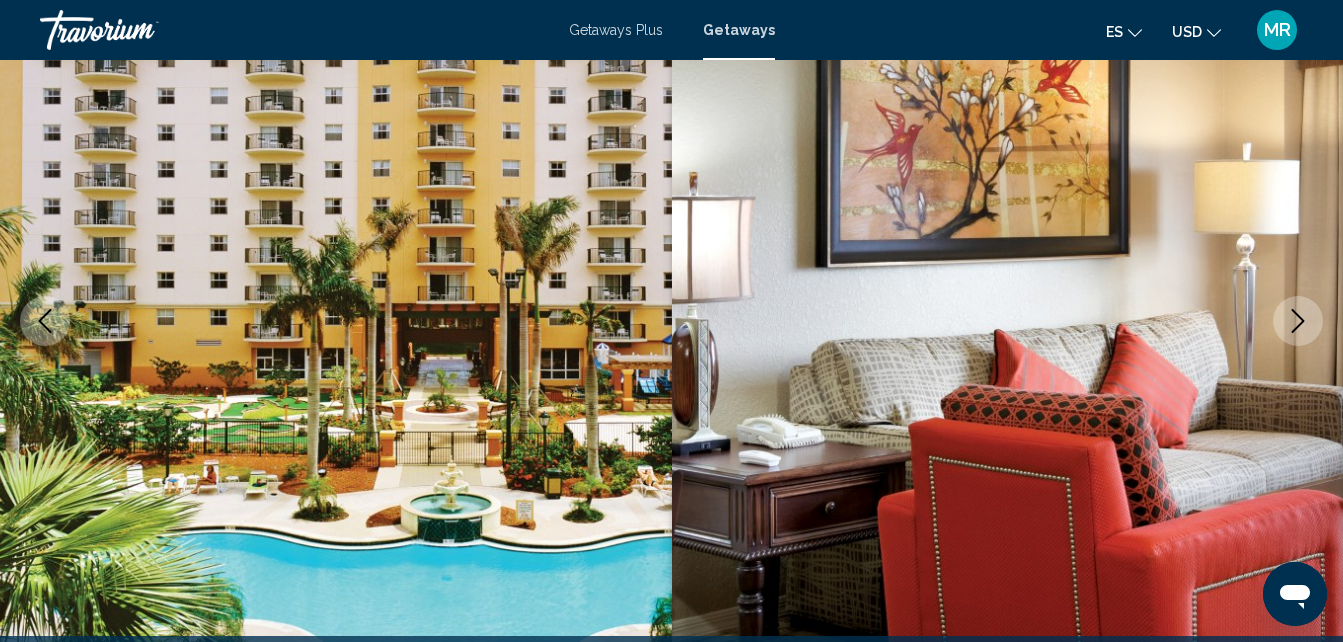 click at bounding box center [1298, 321] 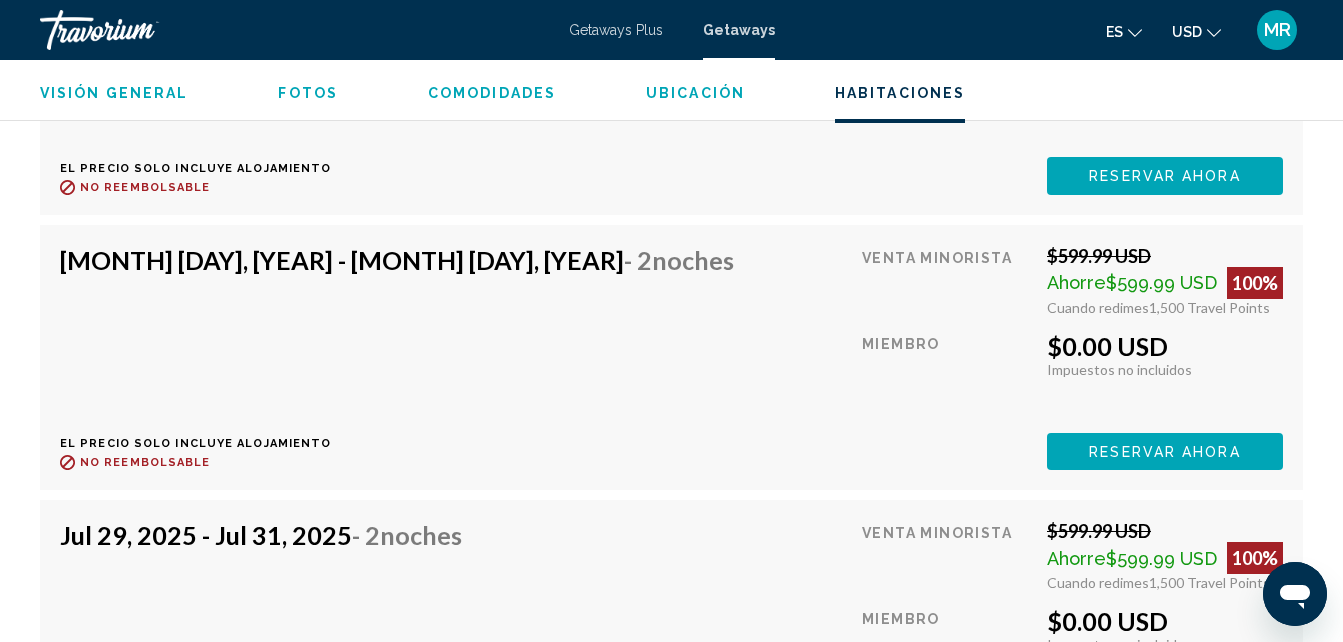 scroll, scrollTop: 4361, scrollLeft: 0, axis: vertical 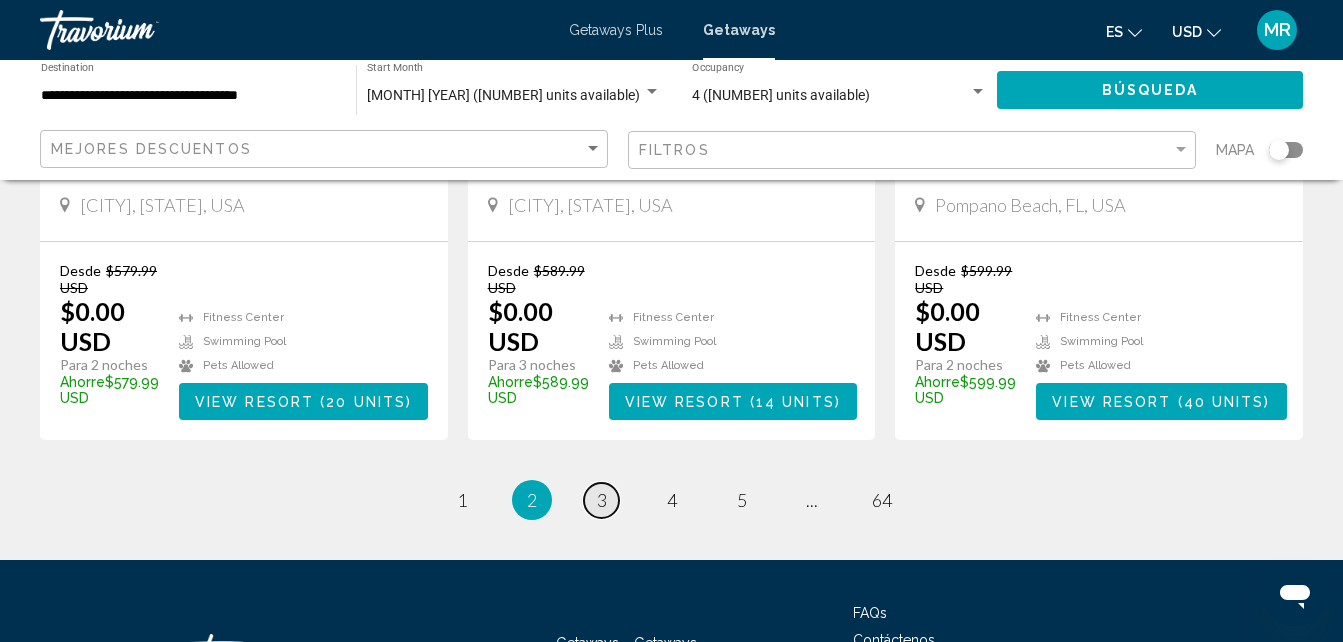 click on "3" at bounding box center (462, 500) 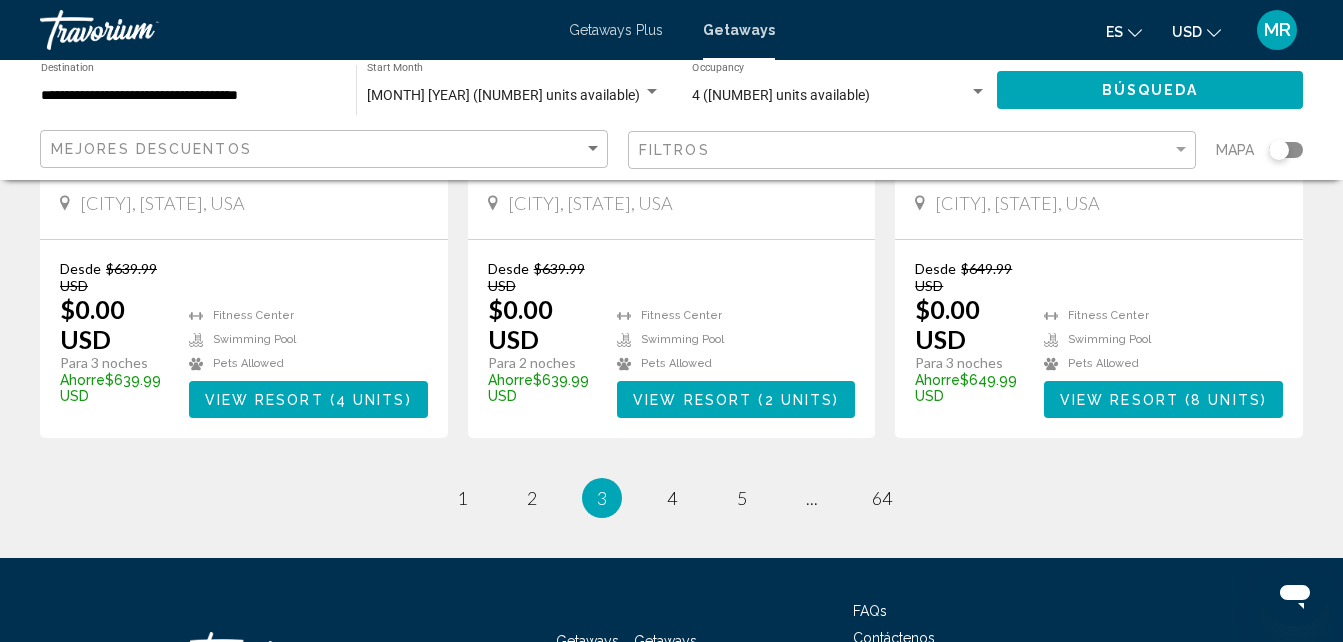 scroll, scrollTop: 2733, scrollLeft: 0, axis: vertical 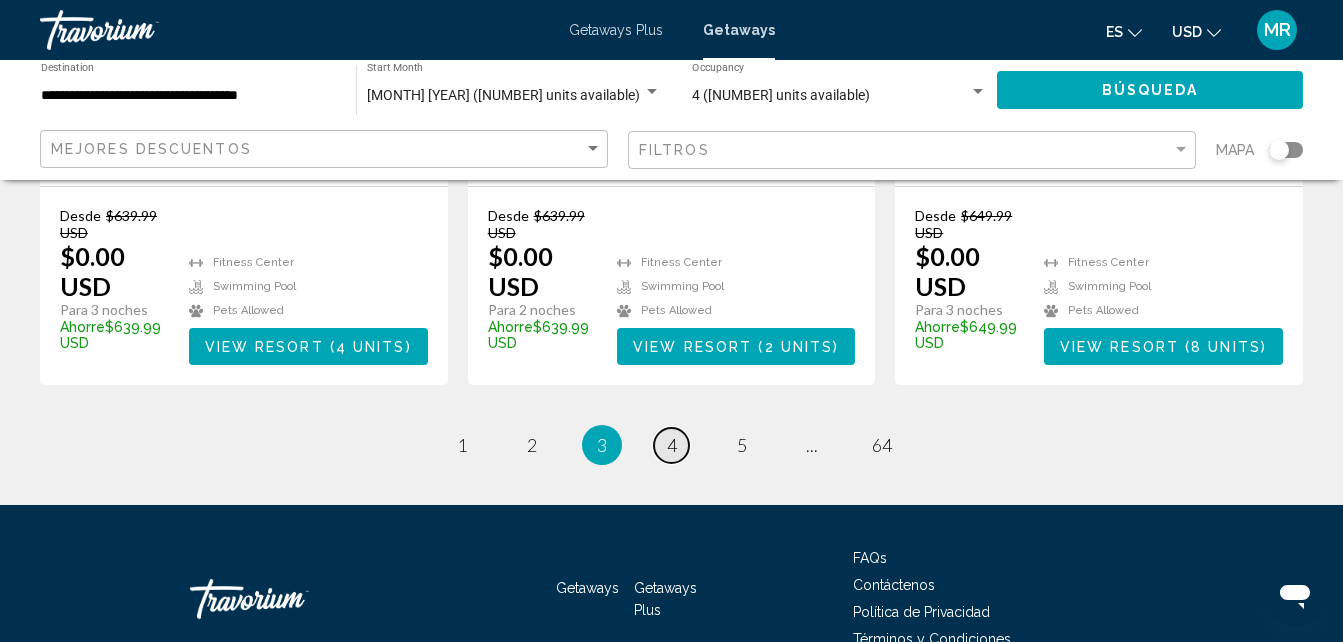click on "4" at bounding box center [462, 445] 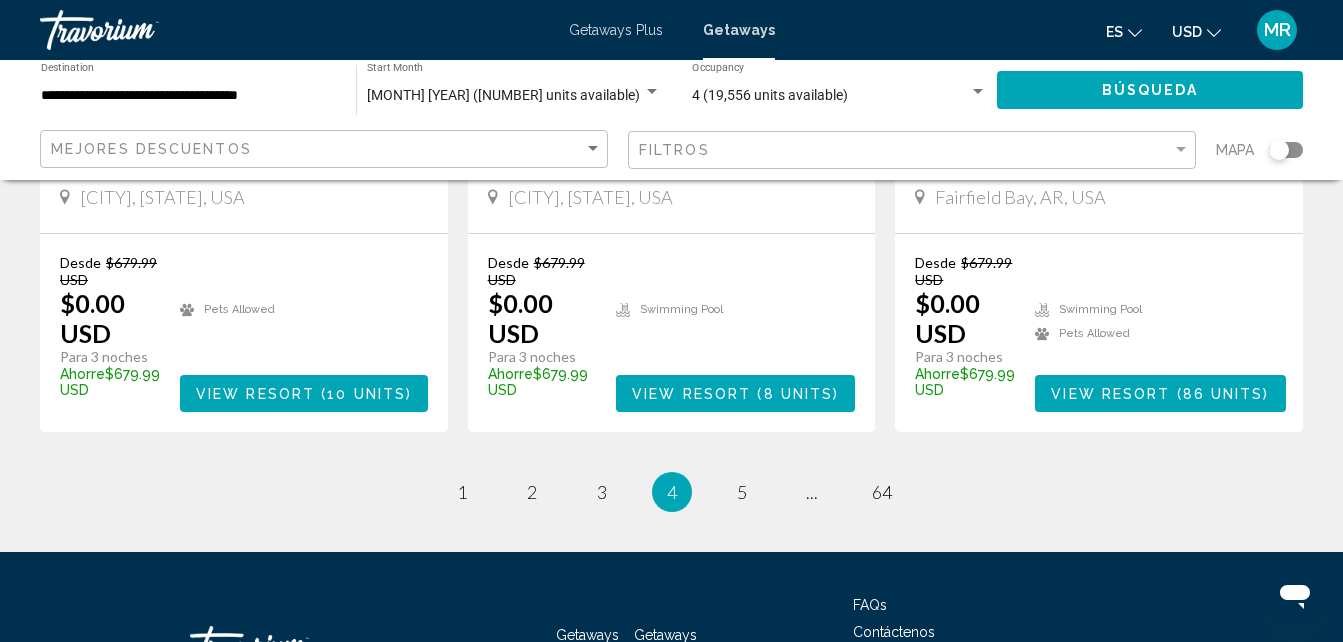 scroll, scrollTop: 2693, scrollLeft: 0, axis: vertical 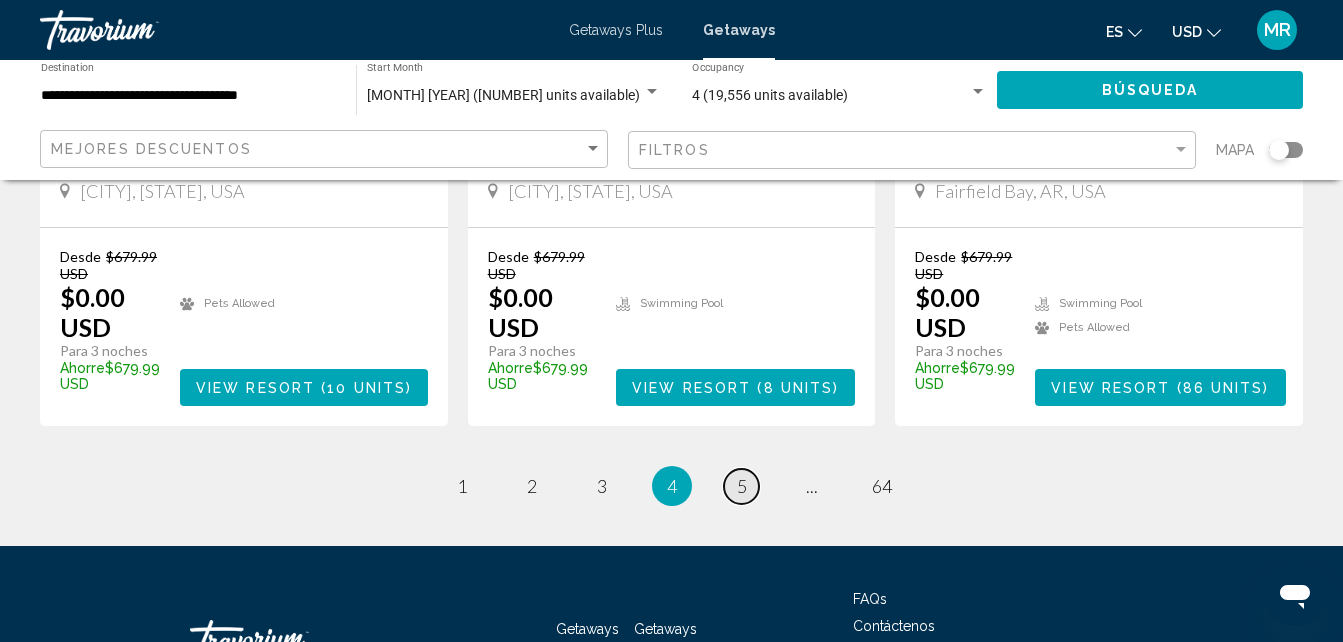 click on "5" at bounding box center [462, 486] 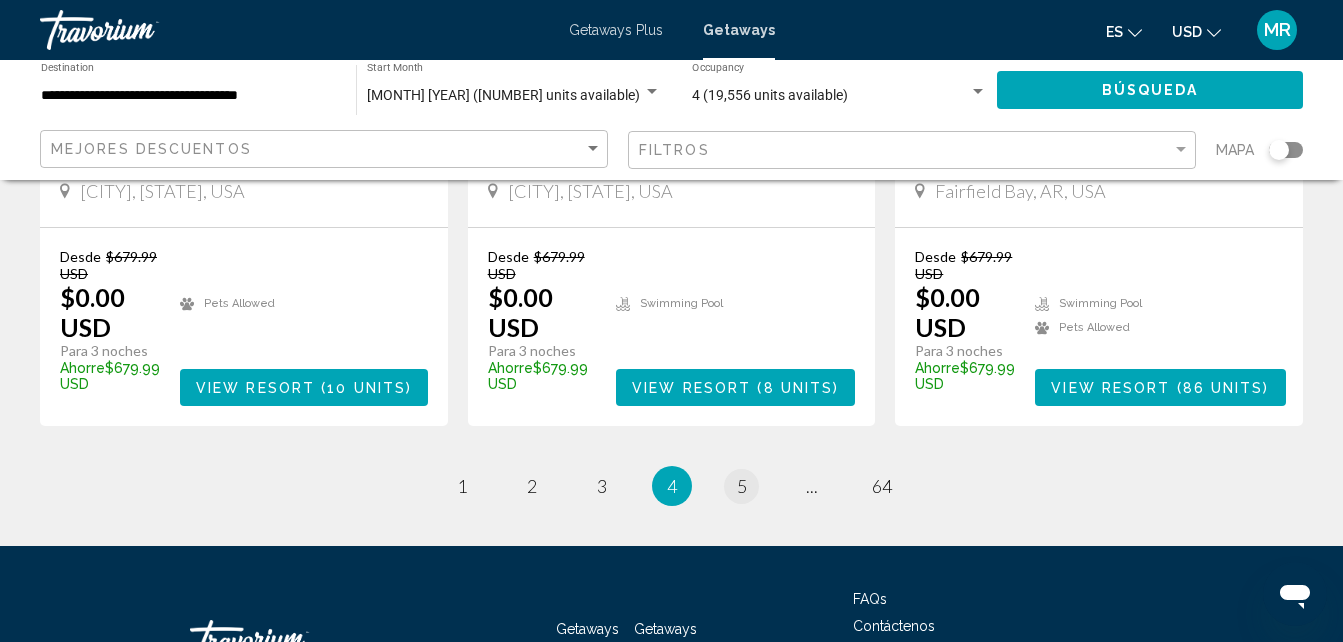 scroll, scrollTop: 0, scrollLeft: 0, axis: both 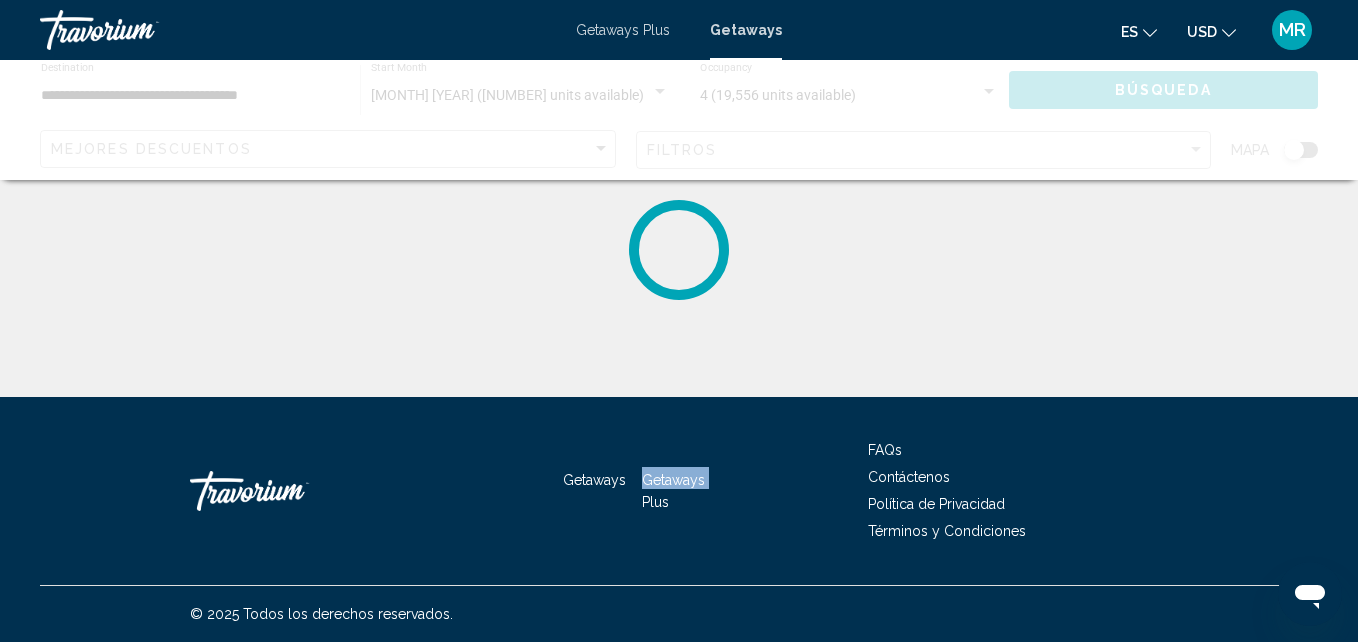 click on "Getaways Getaways Plus FAQs Contáctenos Política de Privacidad Términos y Condiciones" at bounding box center [679, 491] 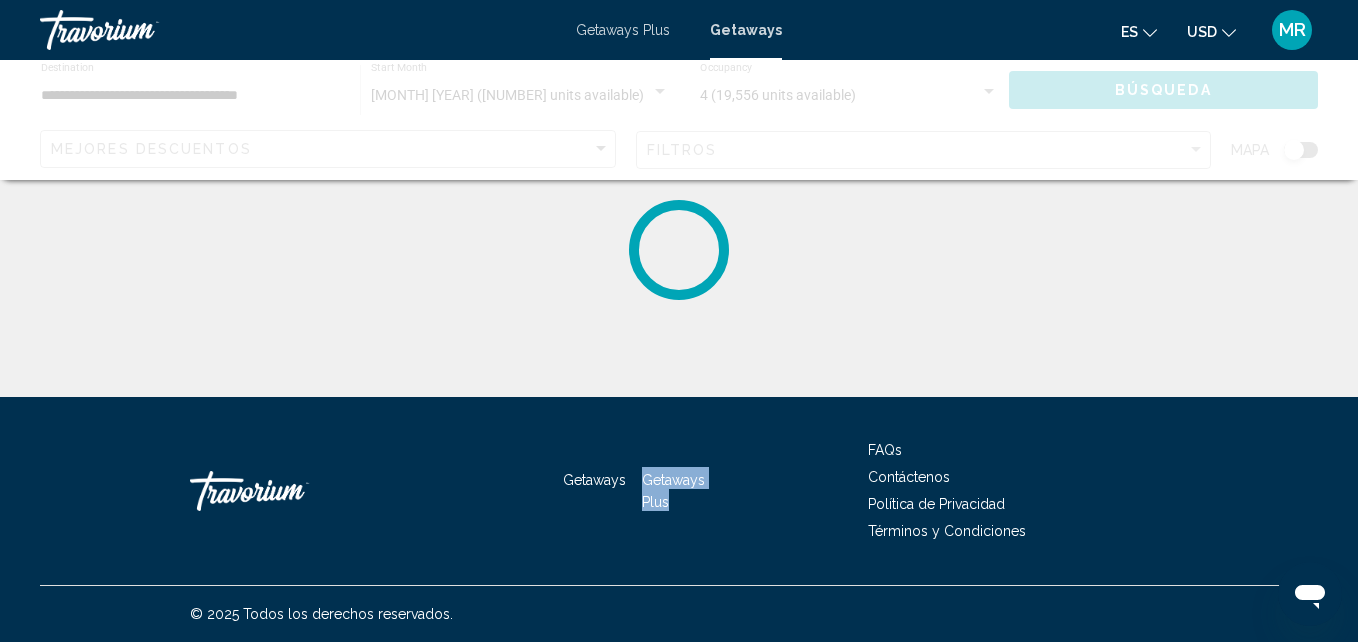 click on "Getaways Getaways Plus FAQs Contáctenos Política de Privacidad Términos y Condiciones" at bounding box center (679, 491) 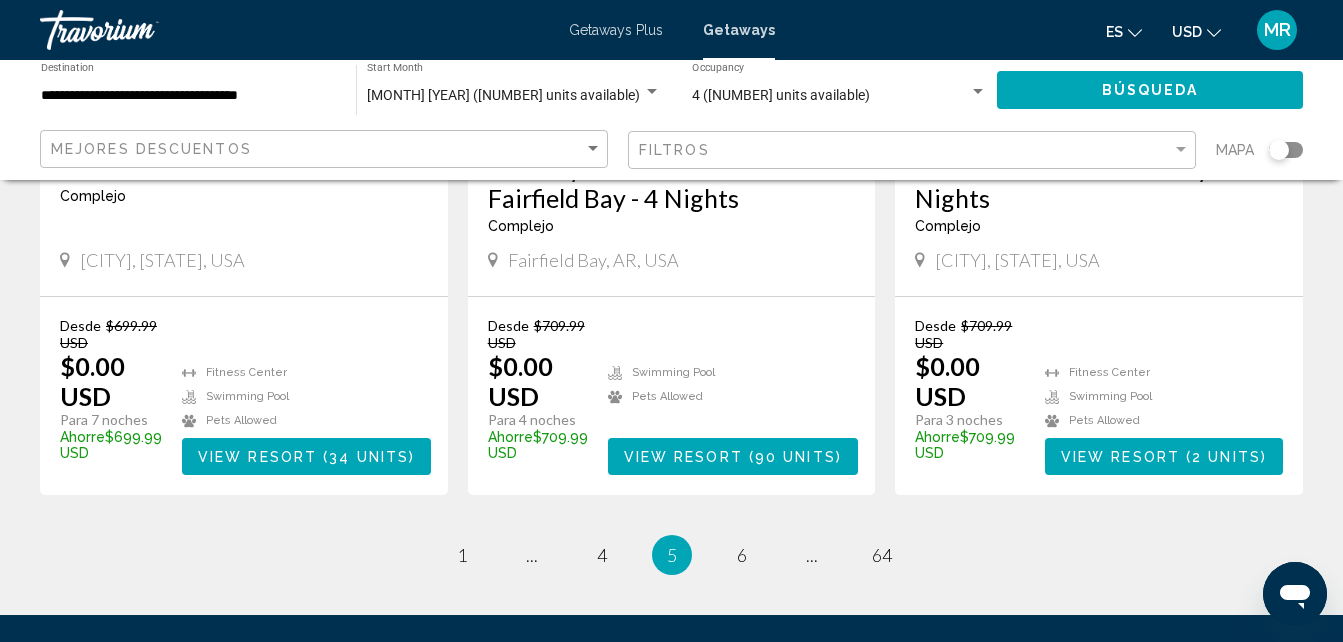 scroll, scrollTop: 2747, scrollLeft: 0, axis: vertical 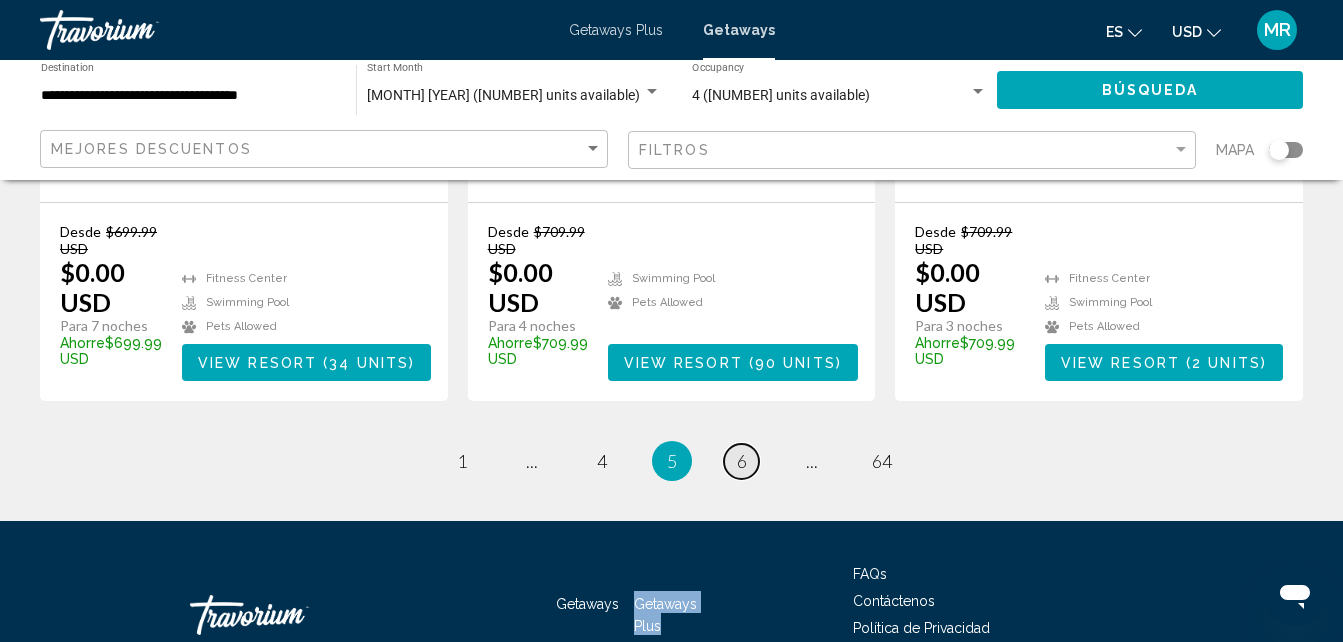 click on "page  6" at bounding box center [461, 461] 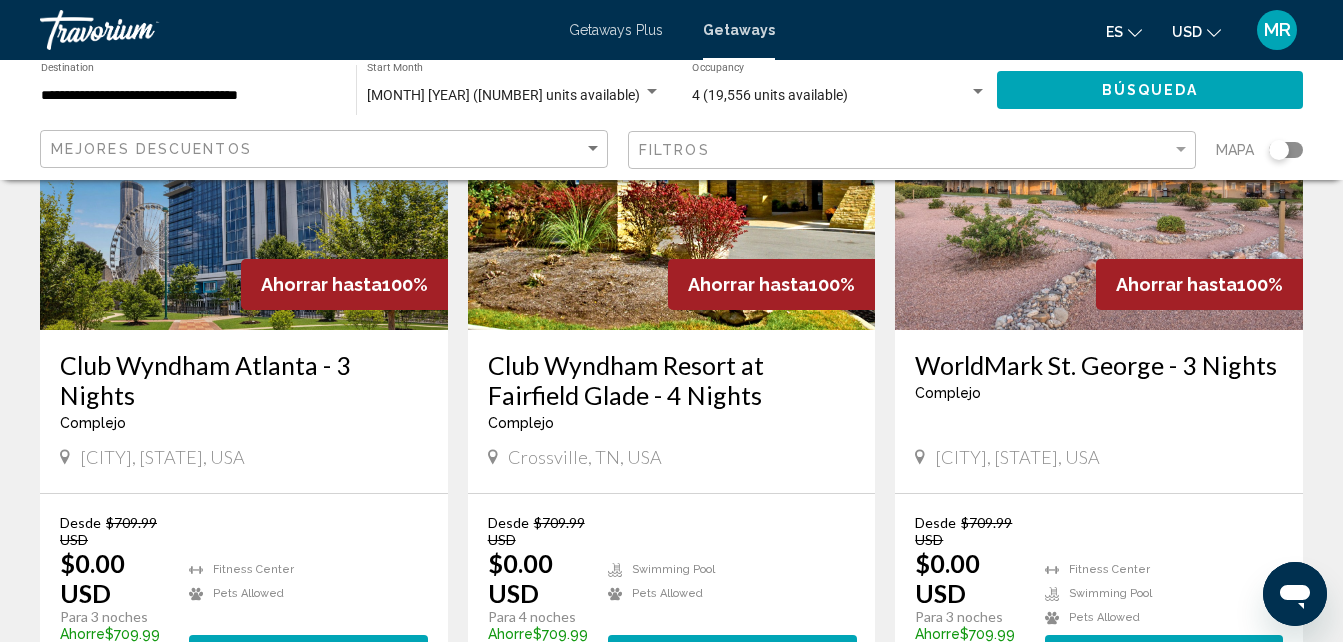 scroll, scrollTop: 267, scrollLeft: 0, axis: vertical 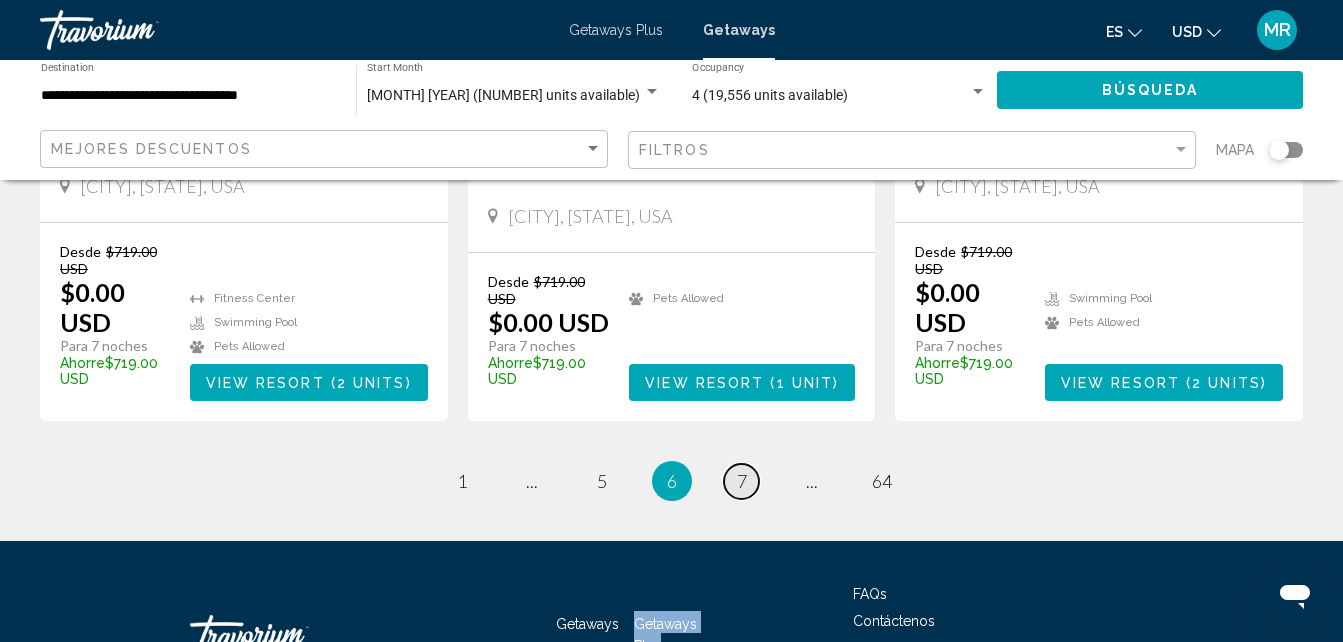 click on "page  7" at bounding box center [461, 481] 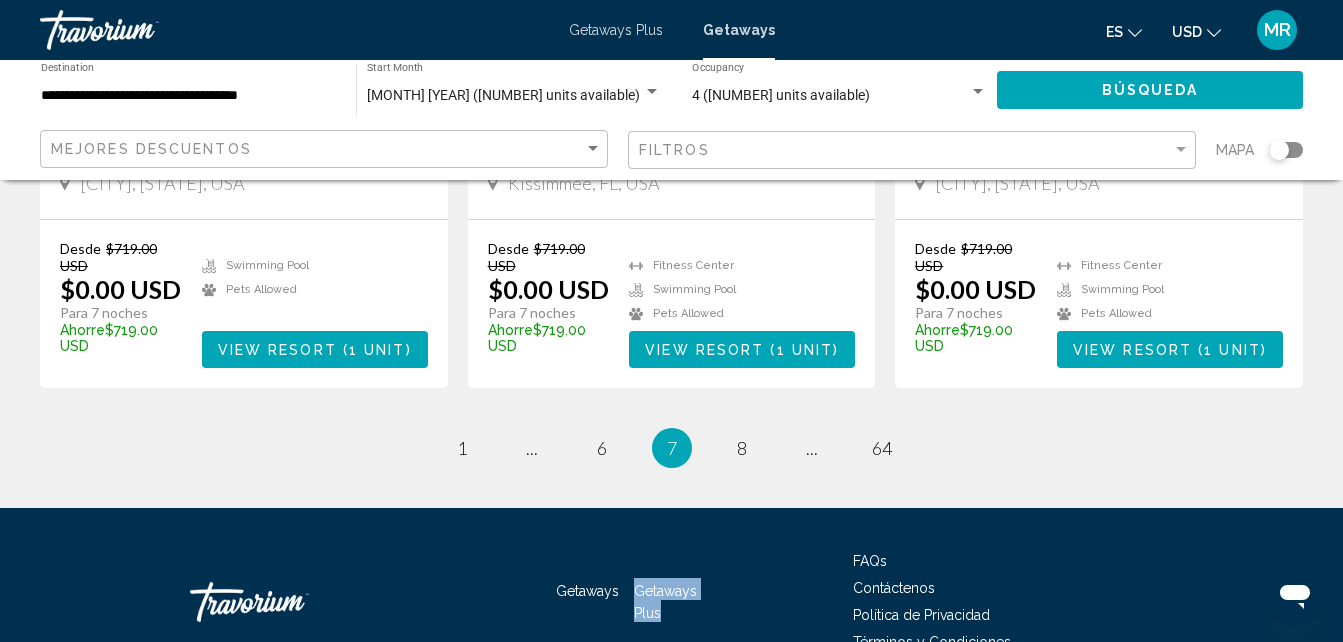 scroll, scrollTop: 2720, scrollLeft: 0, axis: vertical 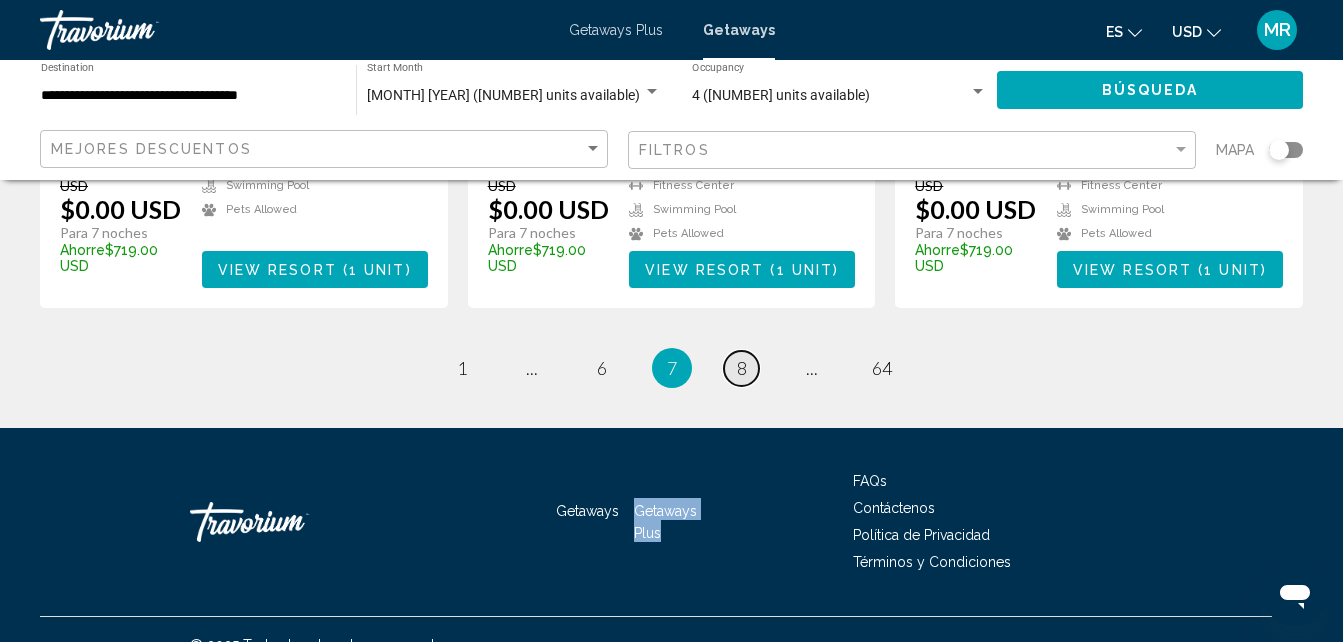 click on "page  8" at bounding box center (461, 368) 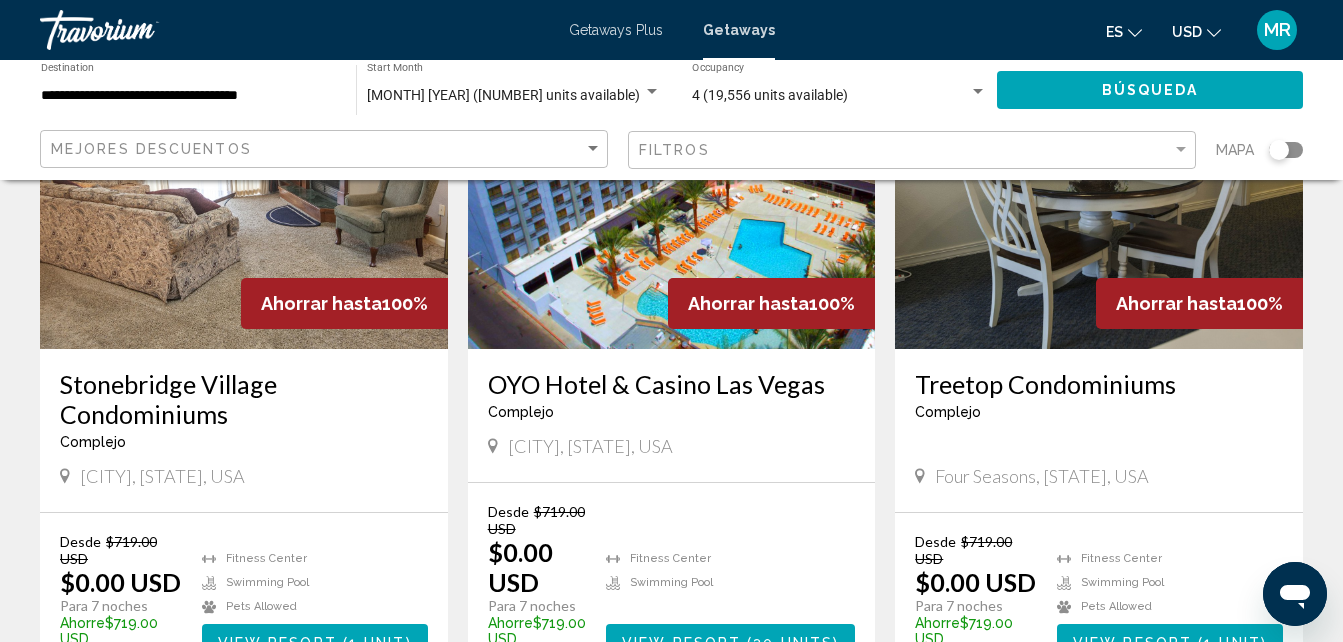 scroll, scrollTop: 2533, scrollLeft: 0, axis: vertical 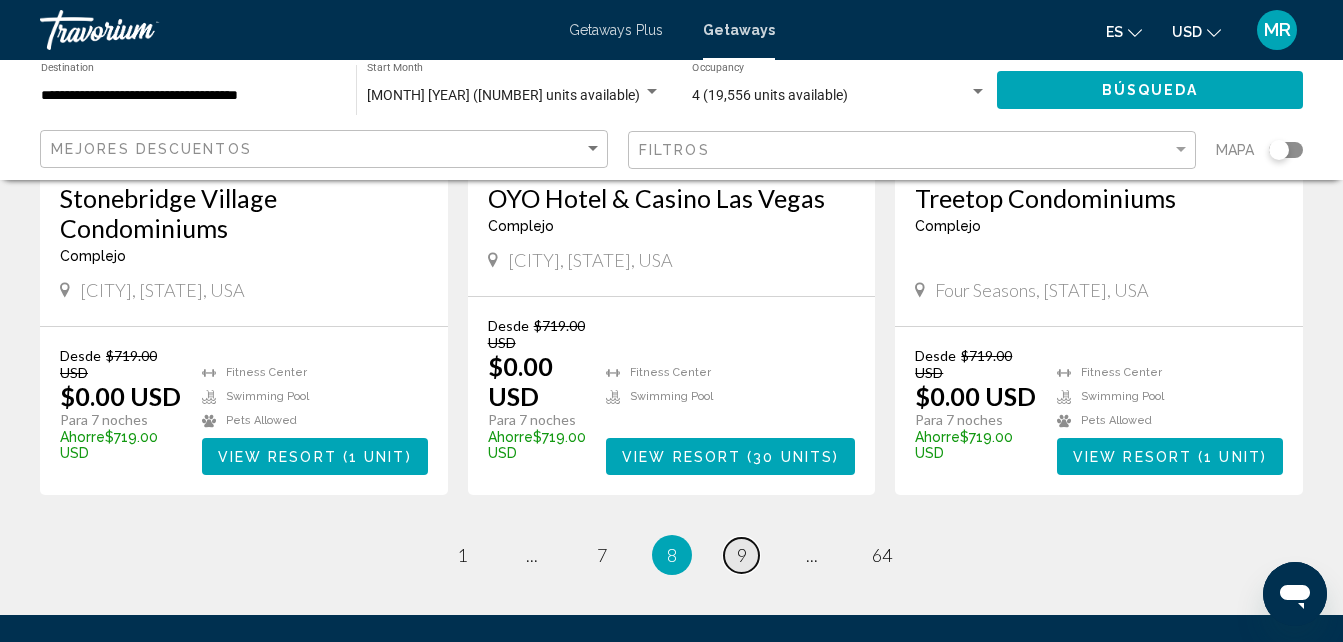 click on "9" at bounding box center [462, 555] 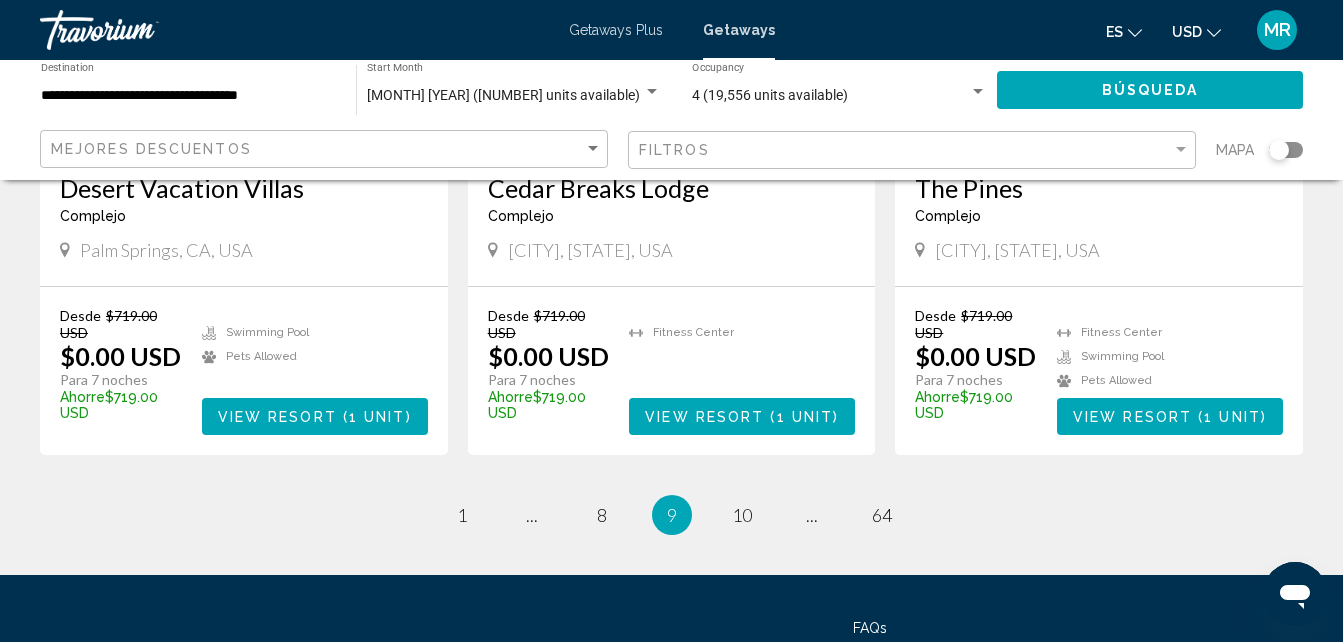 scroll, scrollTop: 2653, scrollLeft: 0, axis: vertical 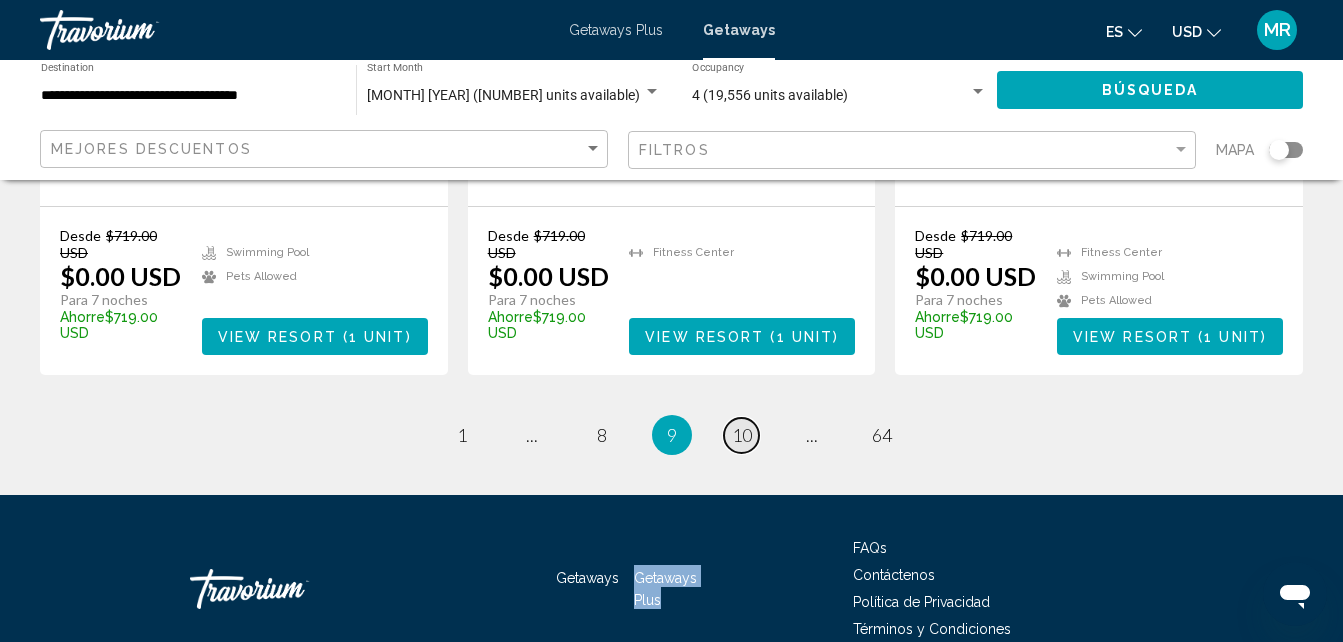 click on "10" at bounding box center (462, 435) 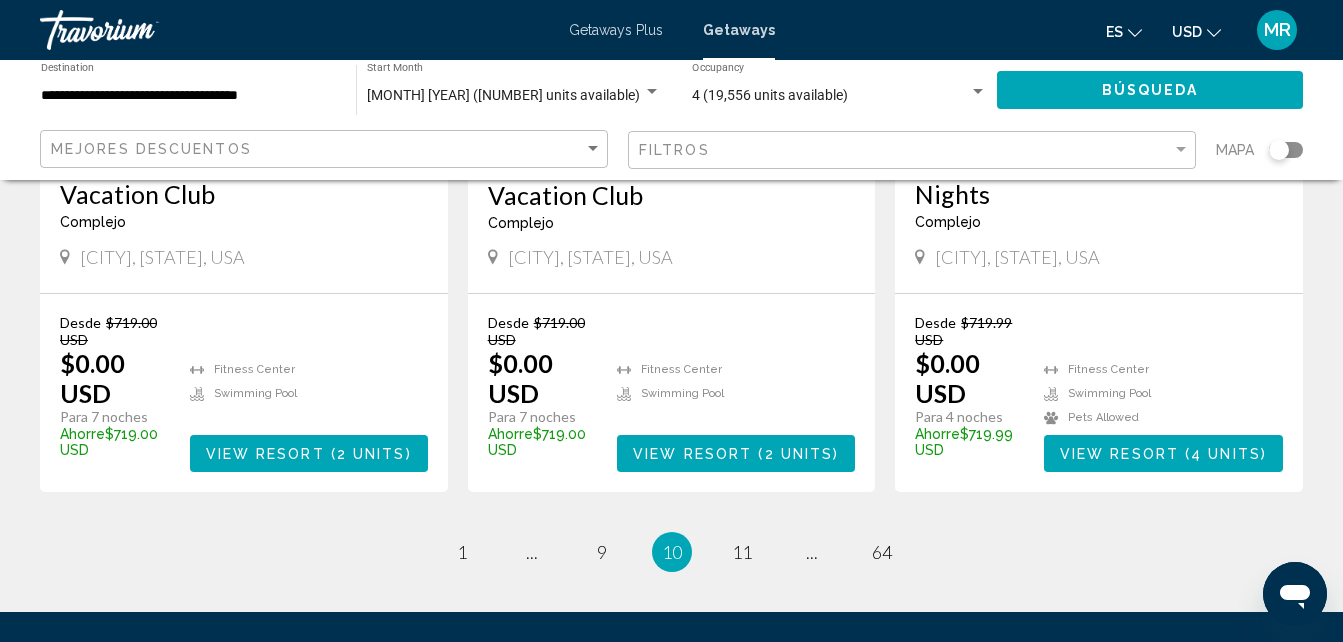 scroll, scrollTop: 2667, scrollLeft: 0, axis: vertical 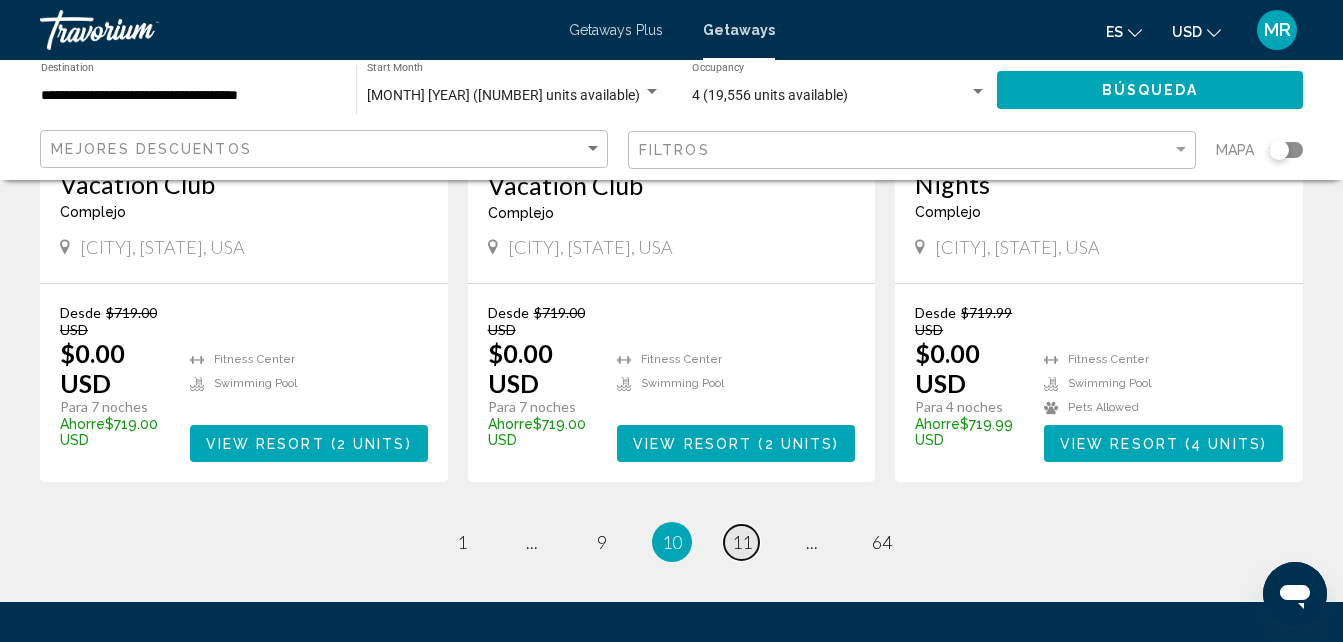 click on "11" at bounding box center (462, 542) 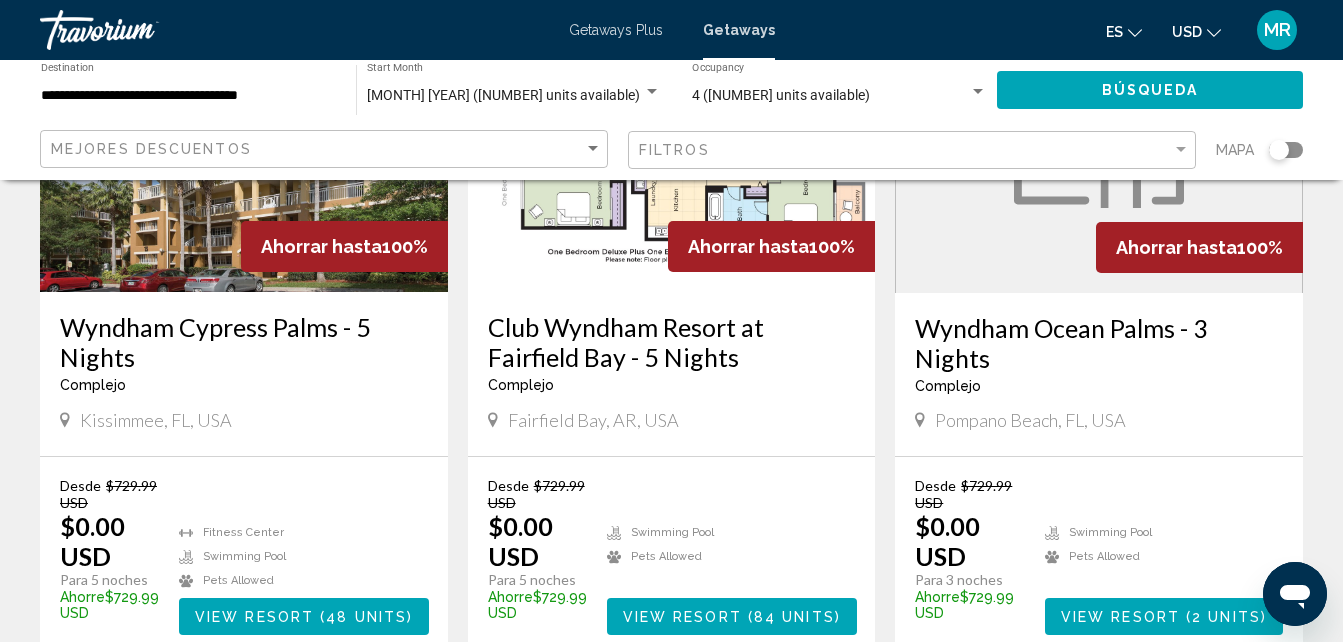 scroll, scrollTop: 307, scrollLeft: 0, axis: vertical 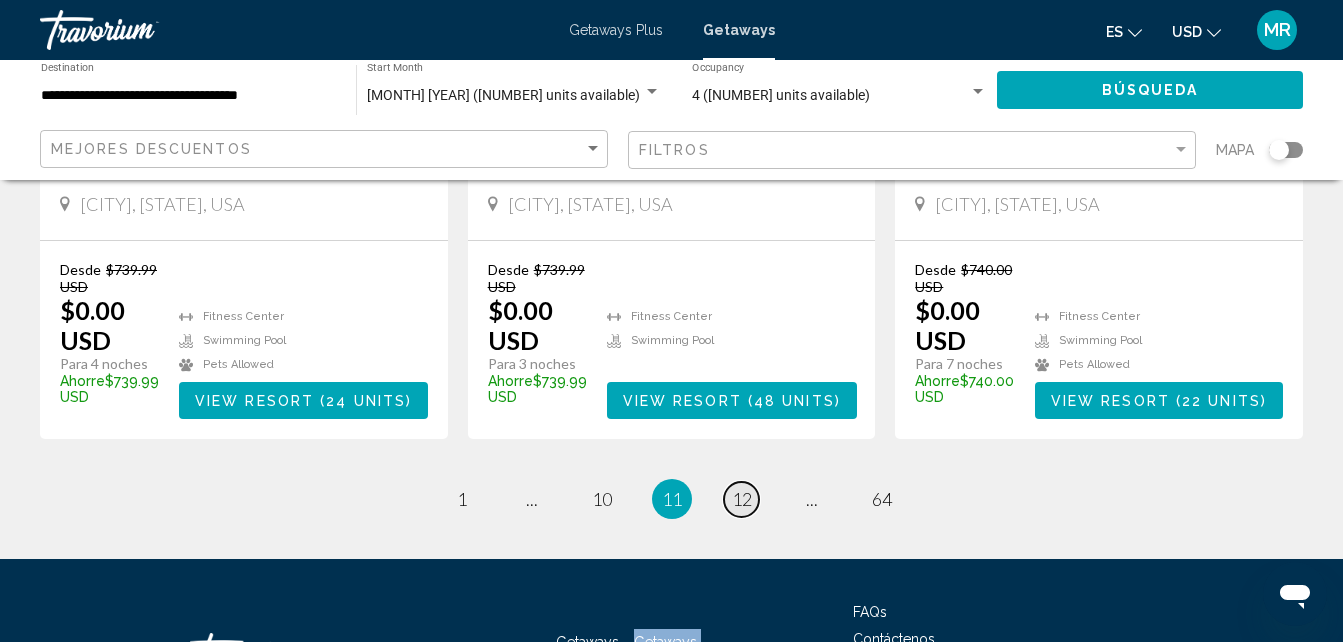 click on "12" at bounding box center [462, 499] 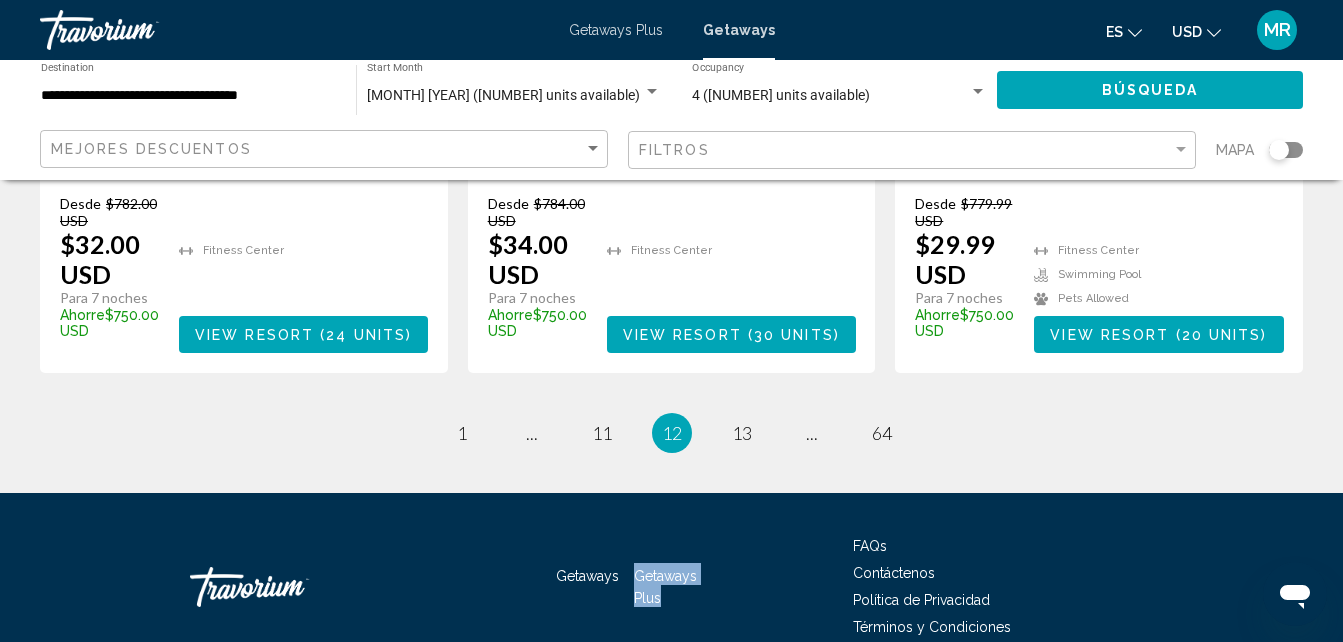 scroll, scrollTop: 2760, scrollLeft: 0, axis: vertical 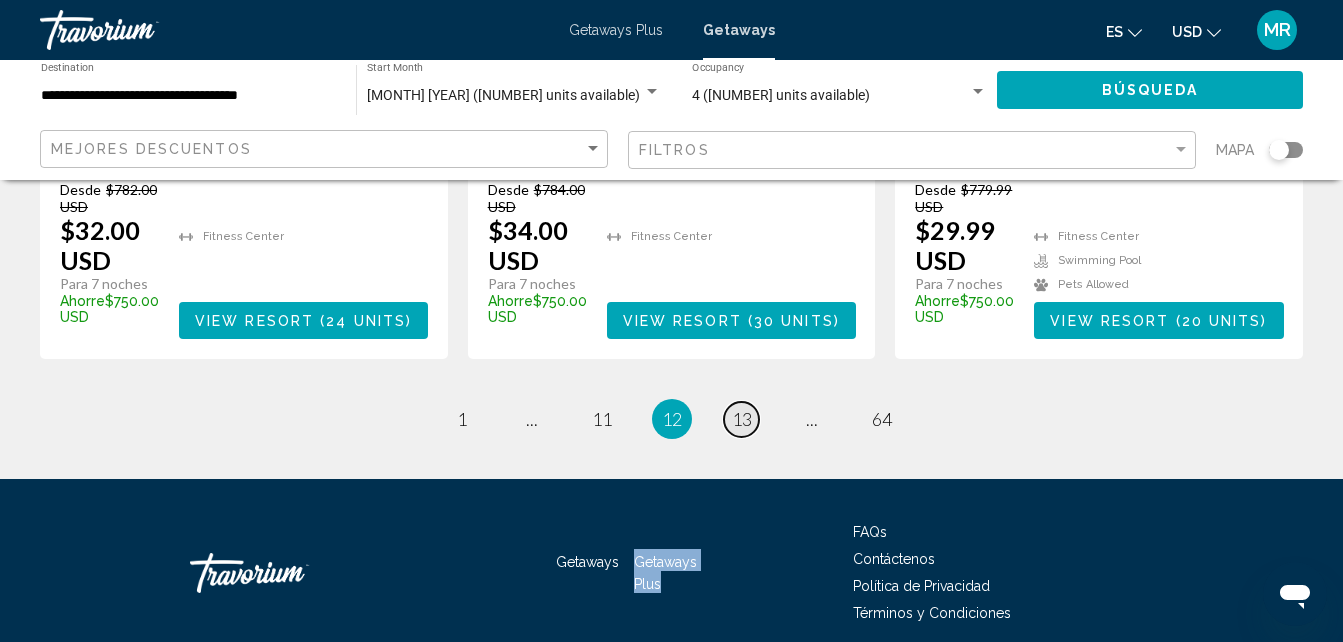 click on "13" at bounding box center [462, 419] 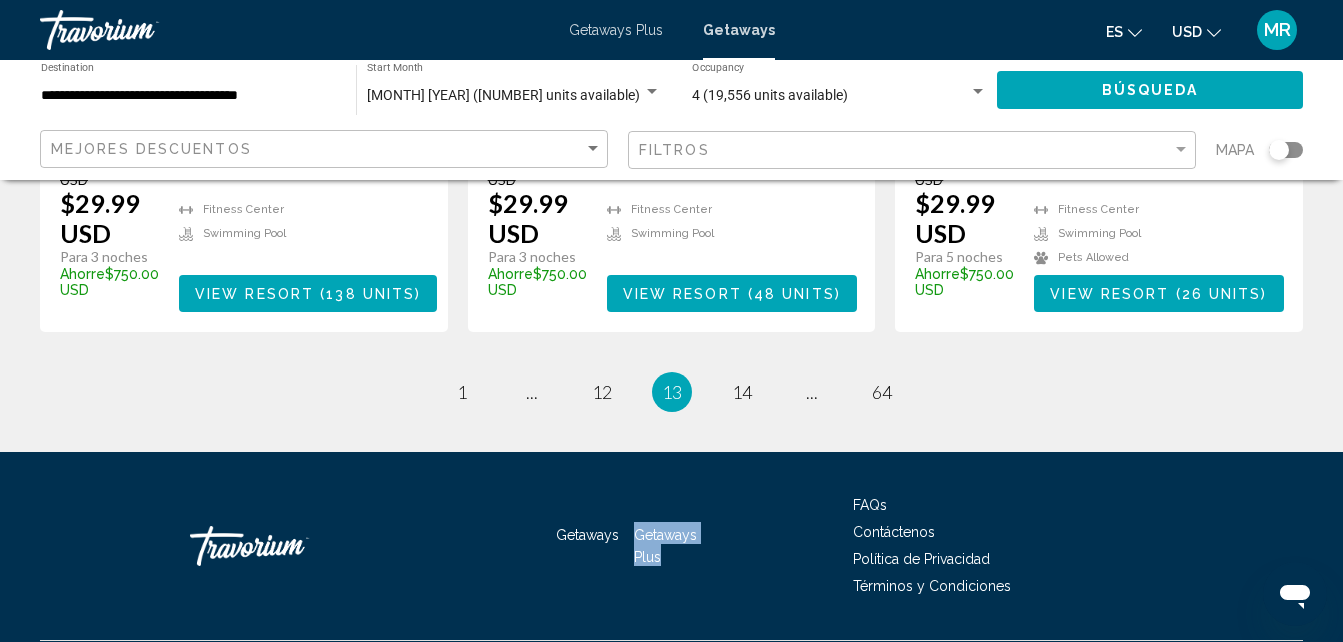 scroll, scrollTop: 2841, scrollLeft: 0, axis: vertical 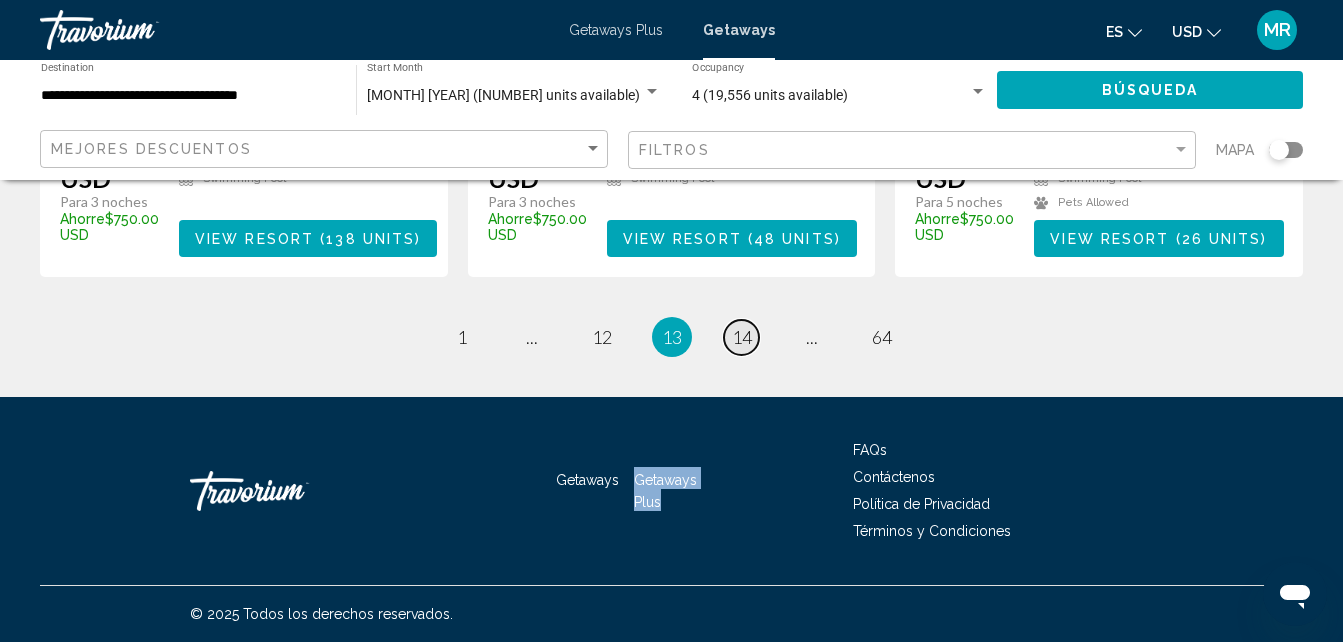 click on "14" at bounding box center [462, 337] 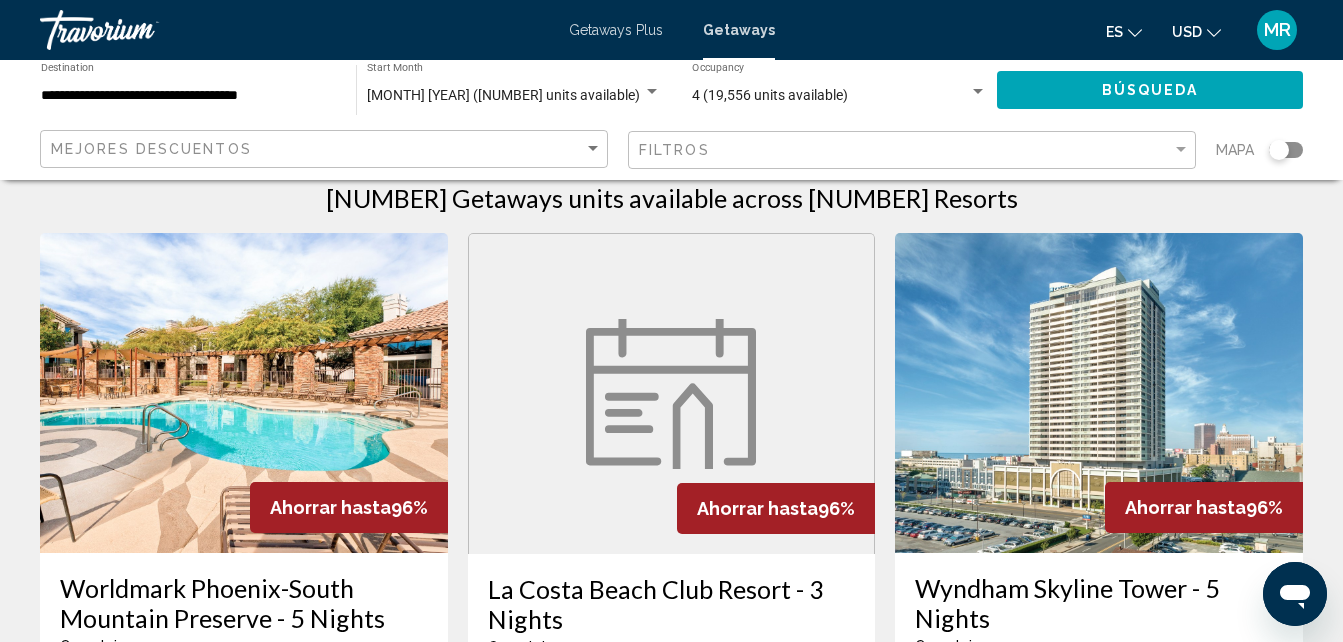 scroll, scrollTop: 27, scrollLeft: 0, axis: vertical 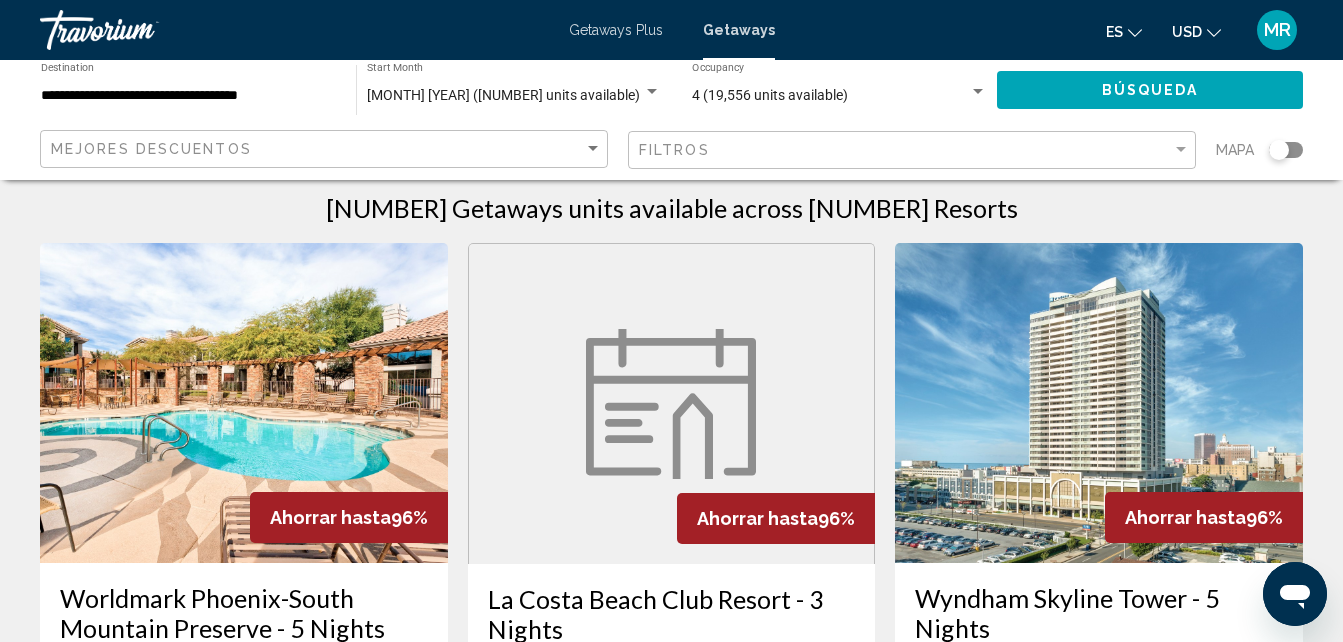 click at bounding box center (671, 404) 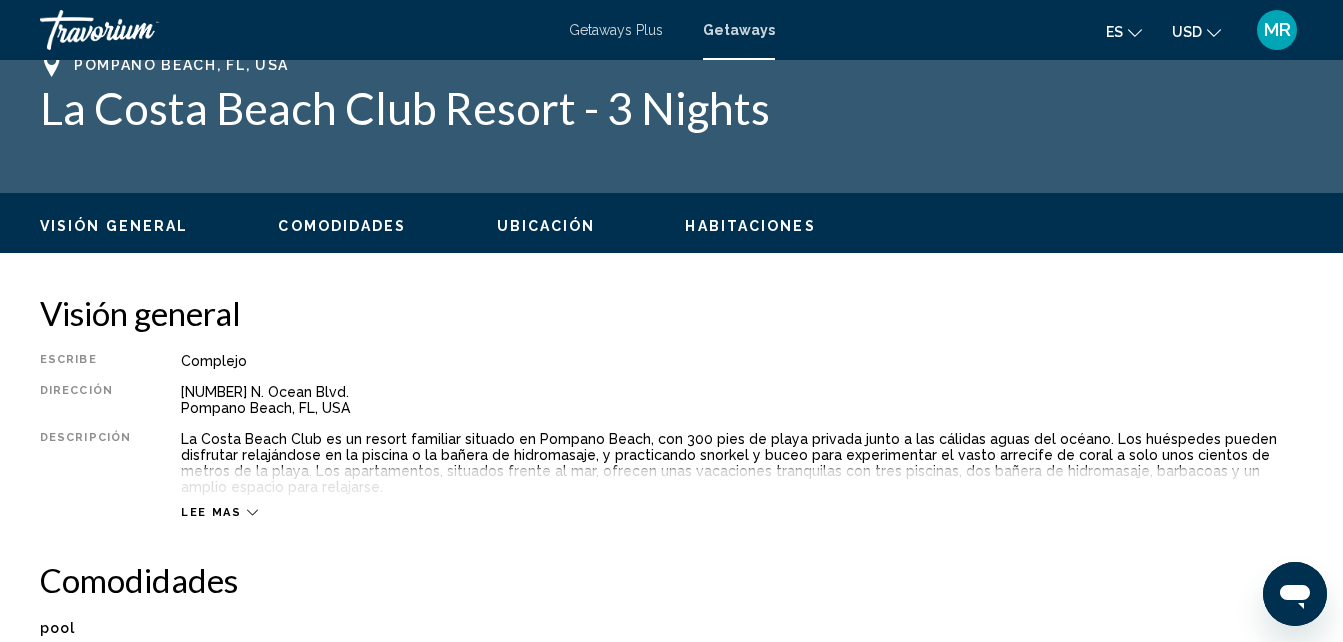 scroll, scrollTop: 0, scrollLeft: 0, axis: both 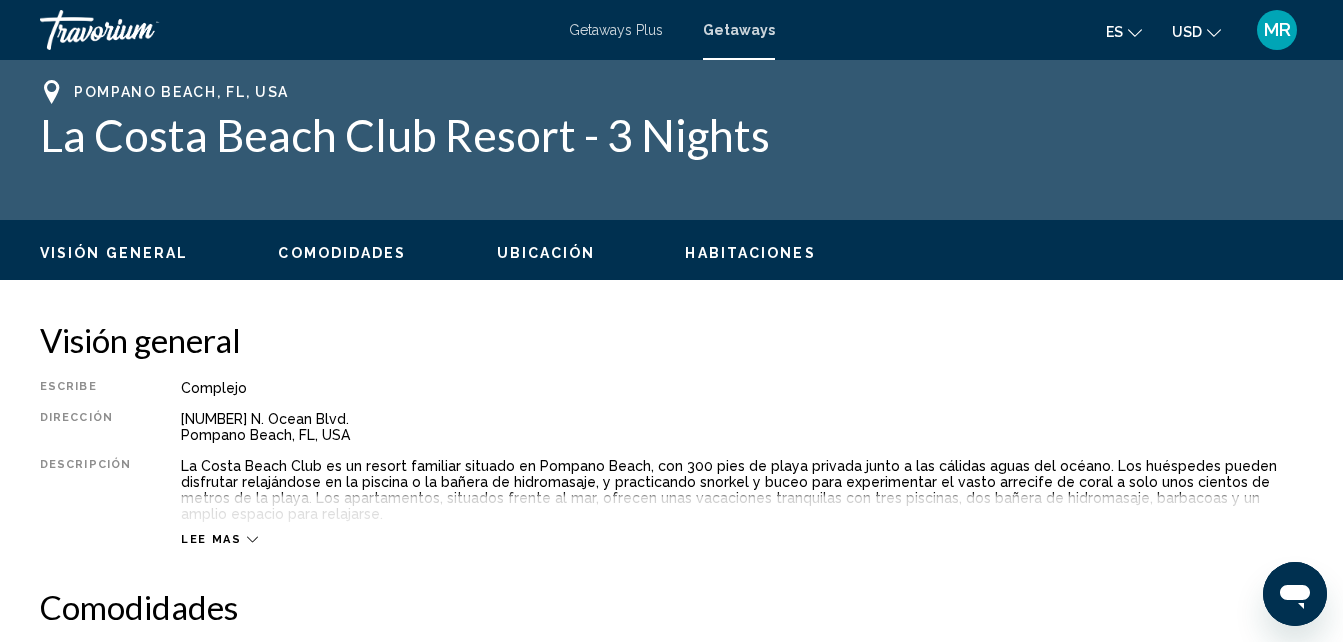 click on "Lee mas" at bounding box center (219, 539) 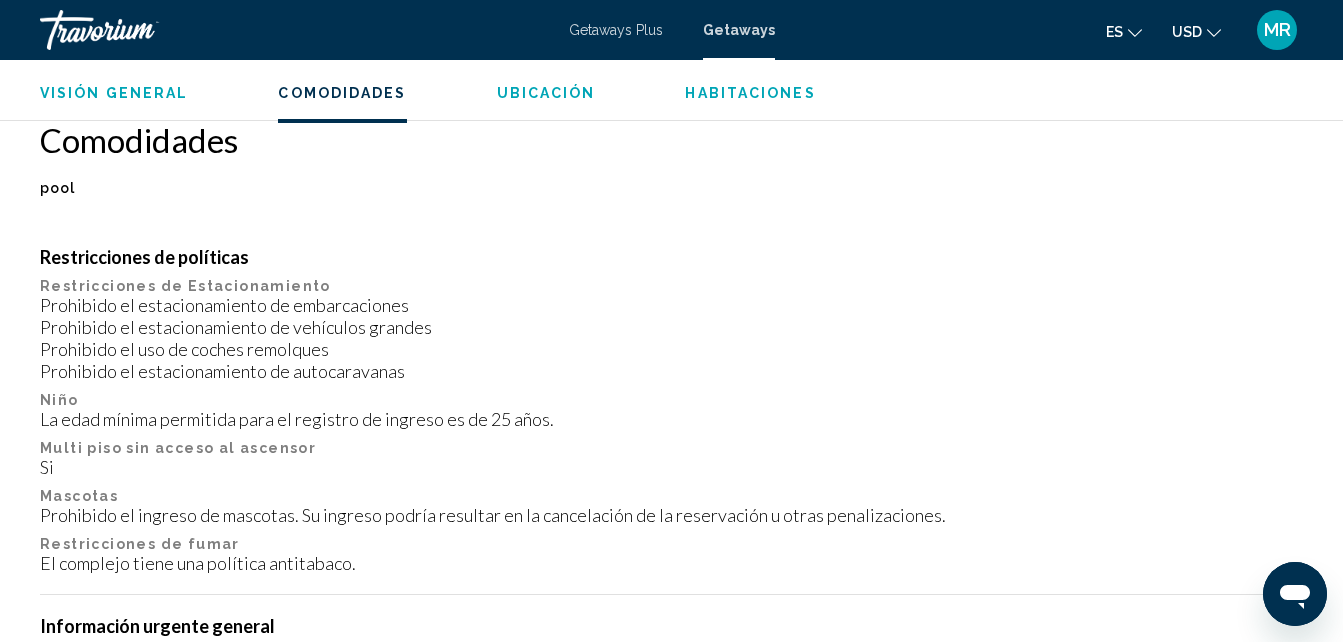 scroll, scrollTop: 480, scrollLeft: 0, axis: vertical 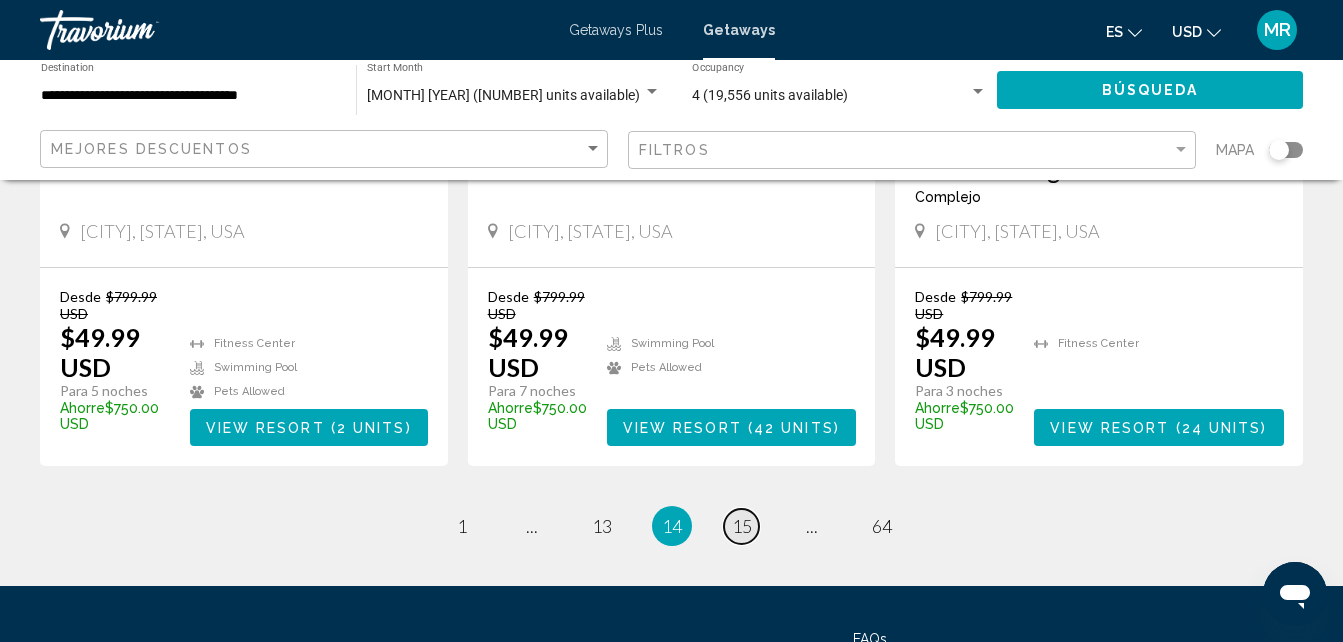 click on "15" at bounding box center (462, 526) 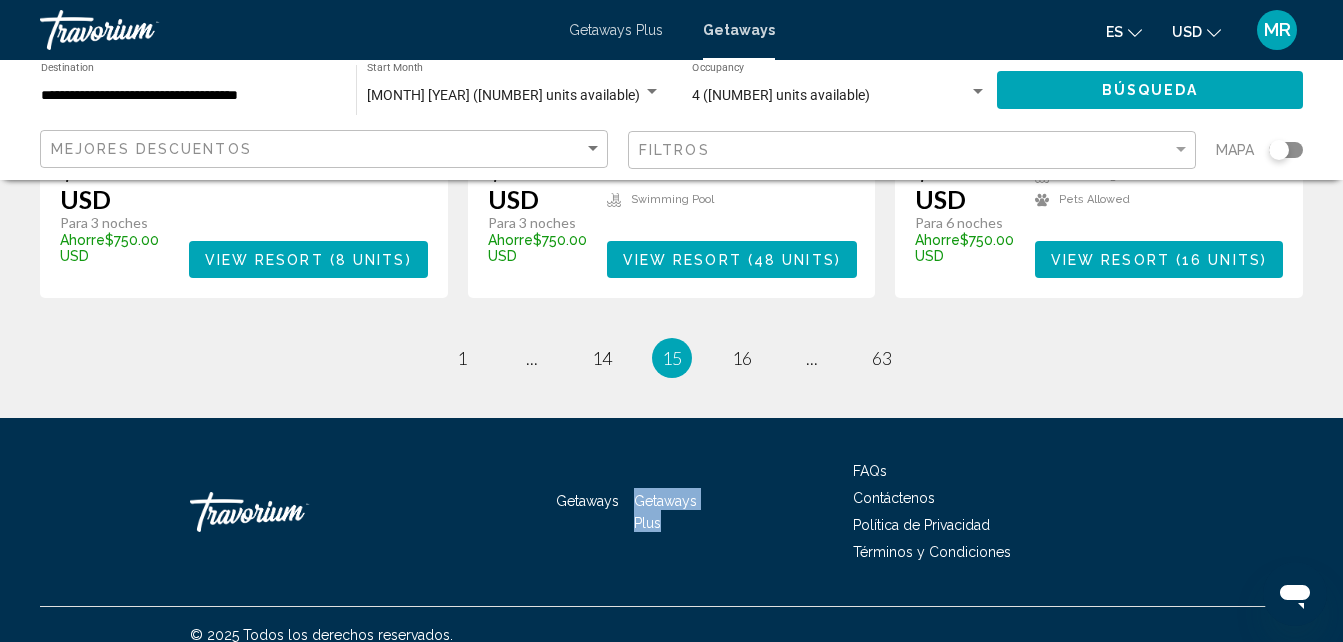 scroll, scrollTop: 2827, scrollLeft: 0, axis: vertical 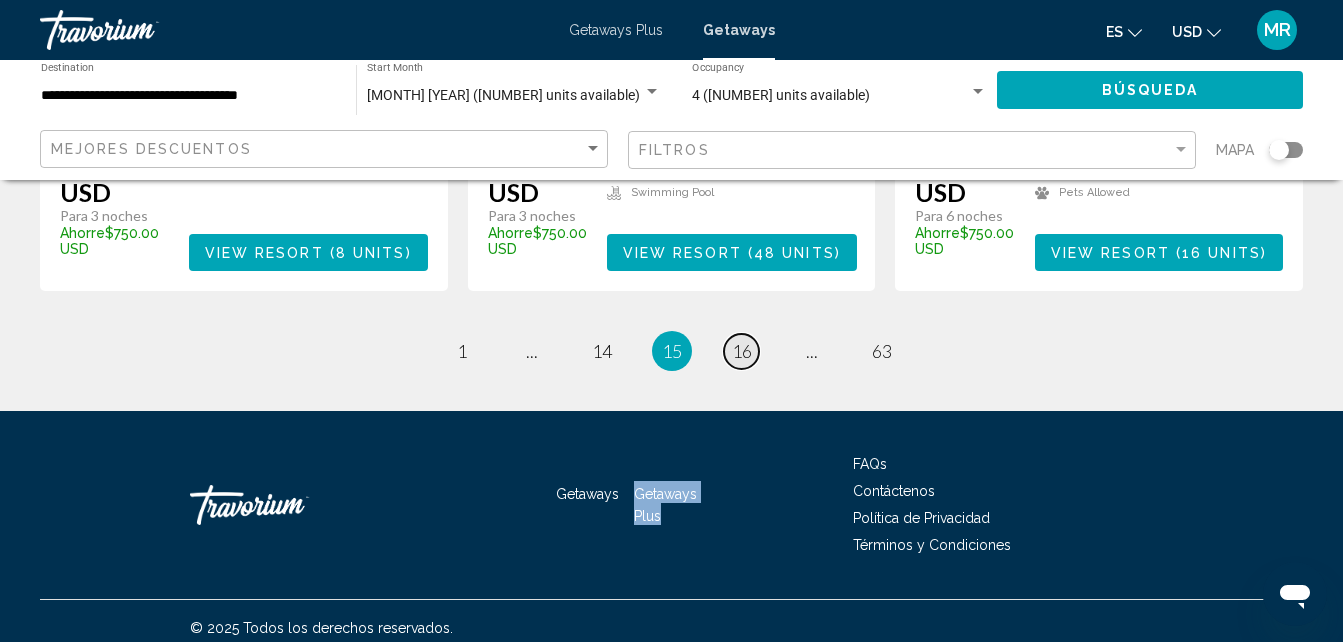click on "16" at bounding box center [462, 351] 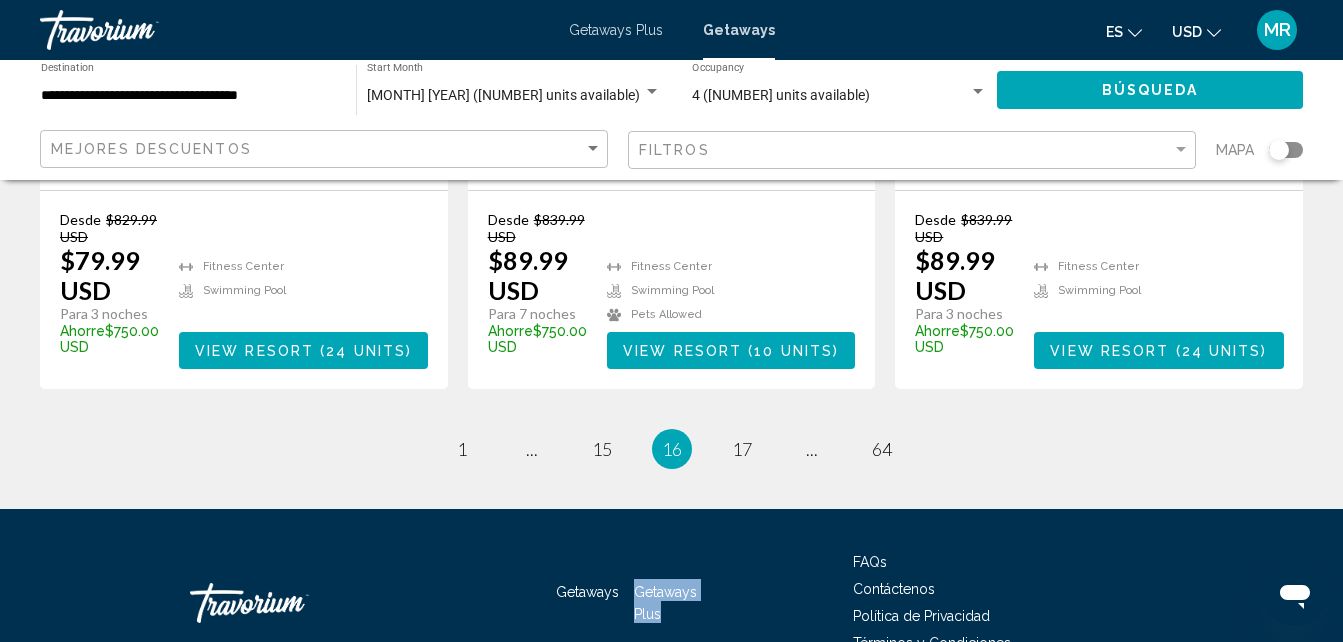 scroll, scrollTop: 2746, scrollLeft: 0, axis: vertical 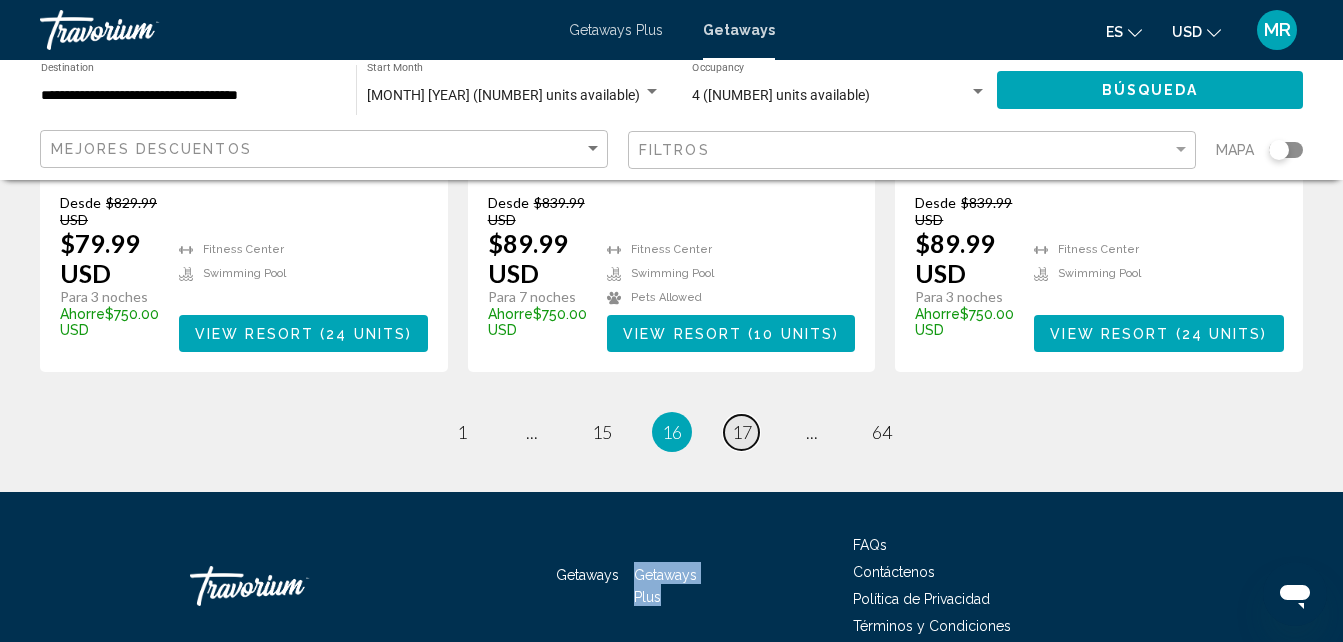 click on "17" at bounding box center (462, 432) 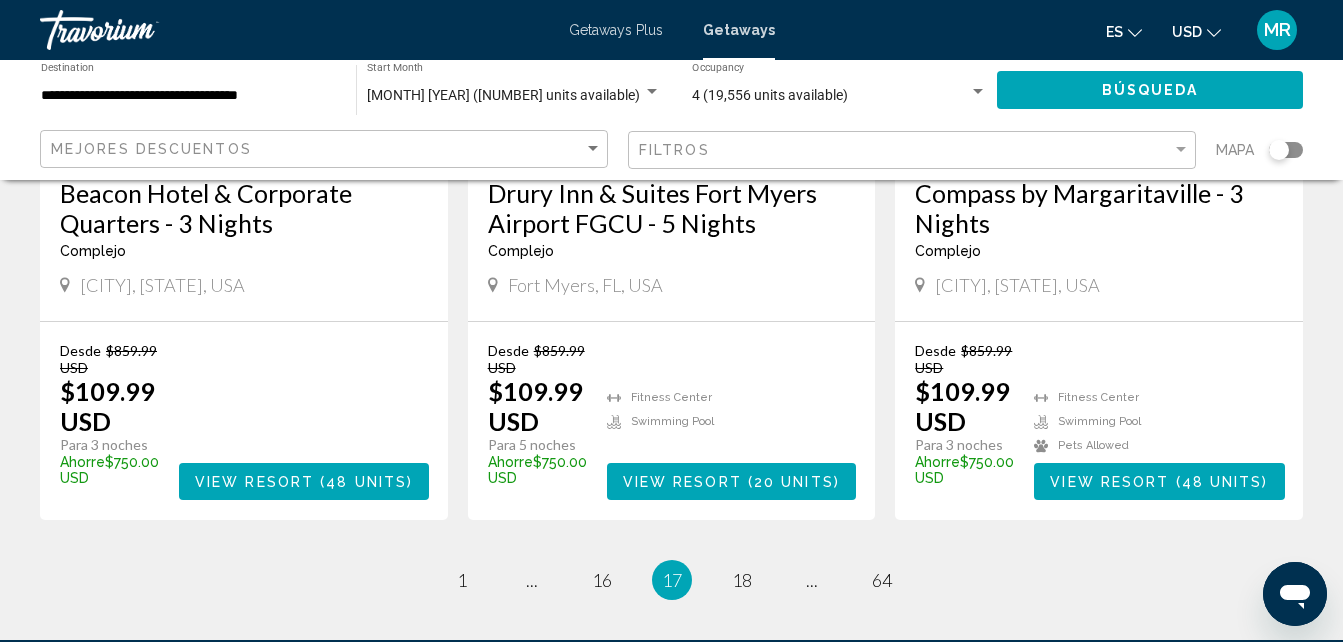 scroll, scrollTop: 2706, scrollLeft: 0, axis: vertical 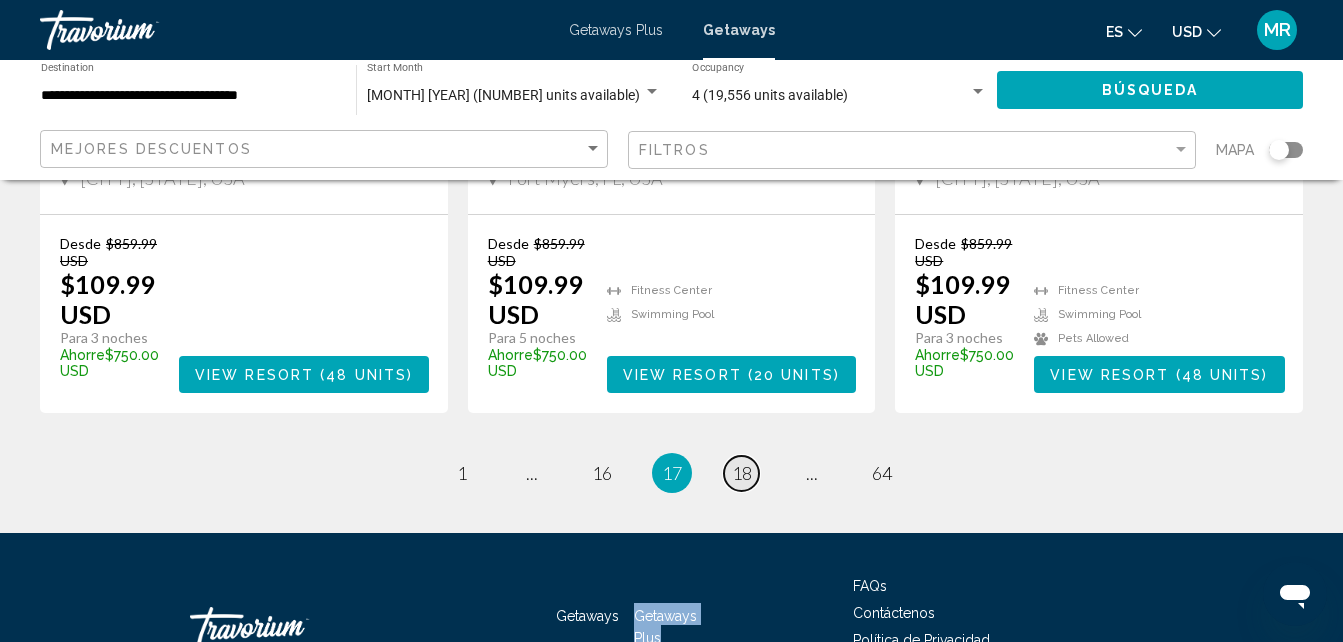 click on "18" at bounding box center (462, 473) 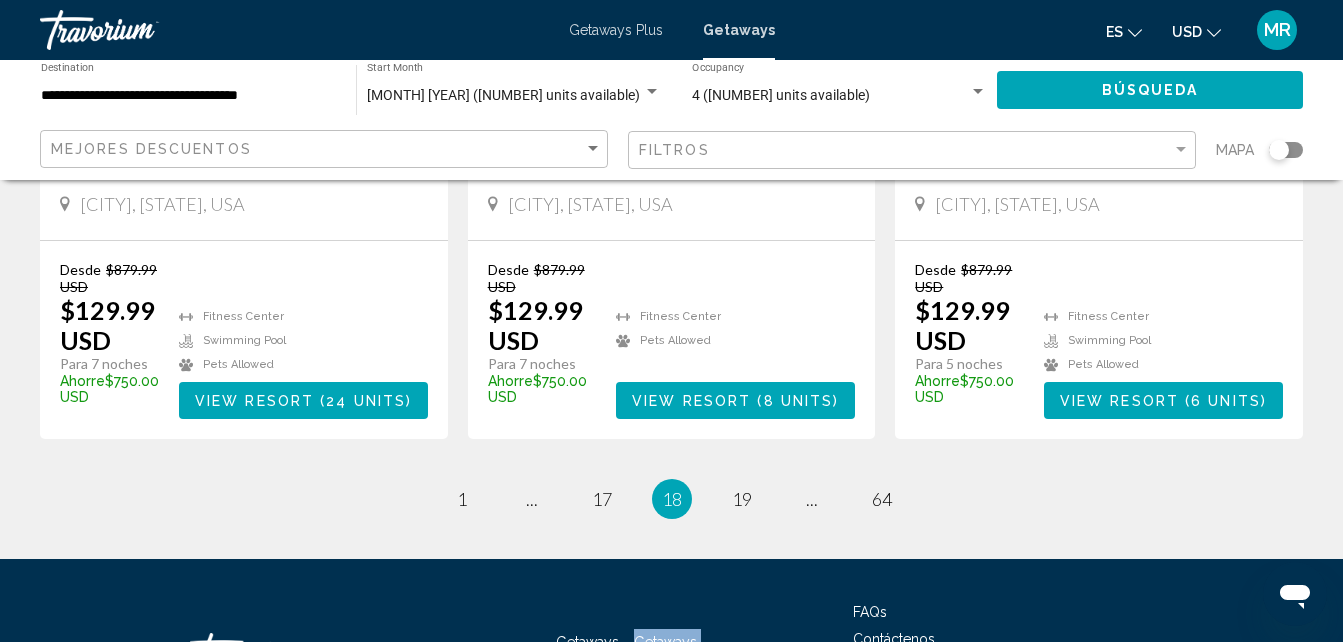 scroll, scrollTop: 2720, scrollLeft: 0, axis: vertical 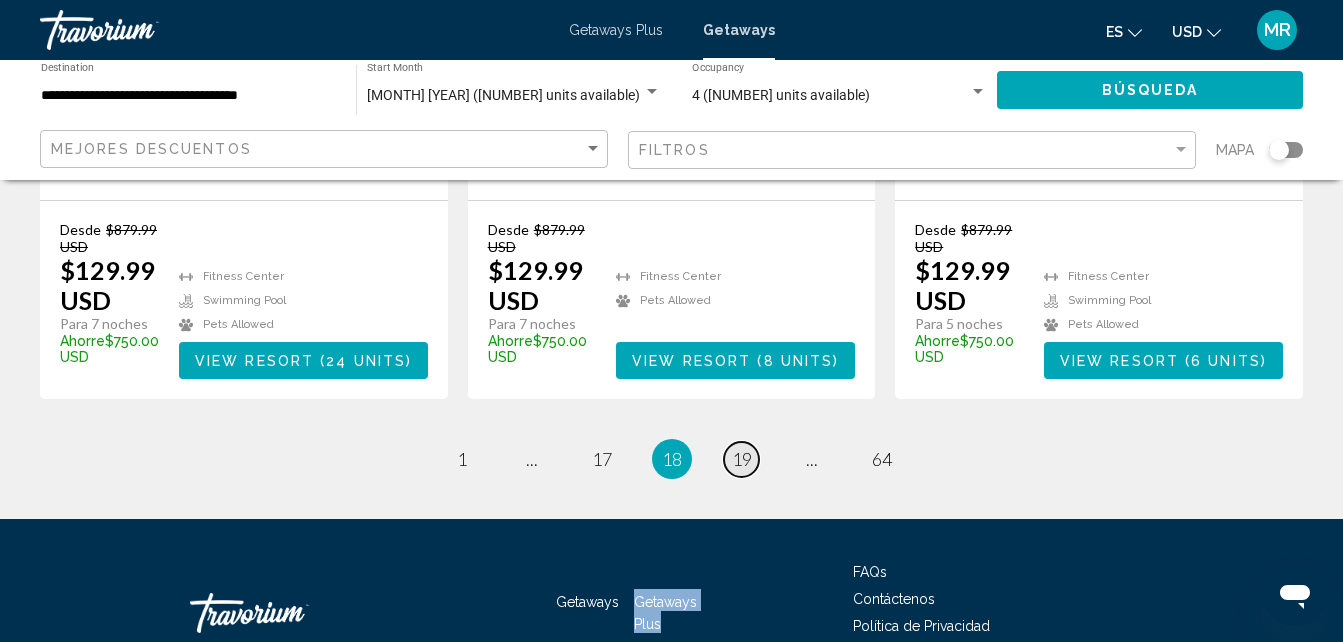 click on "19" at bounding box center (462, 459) 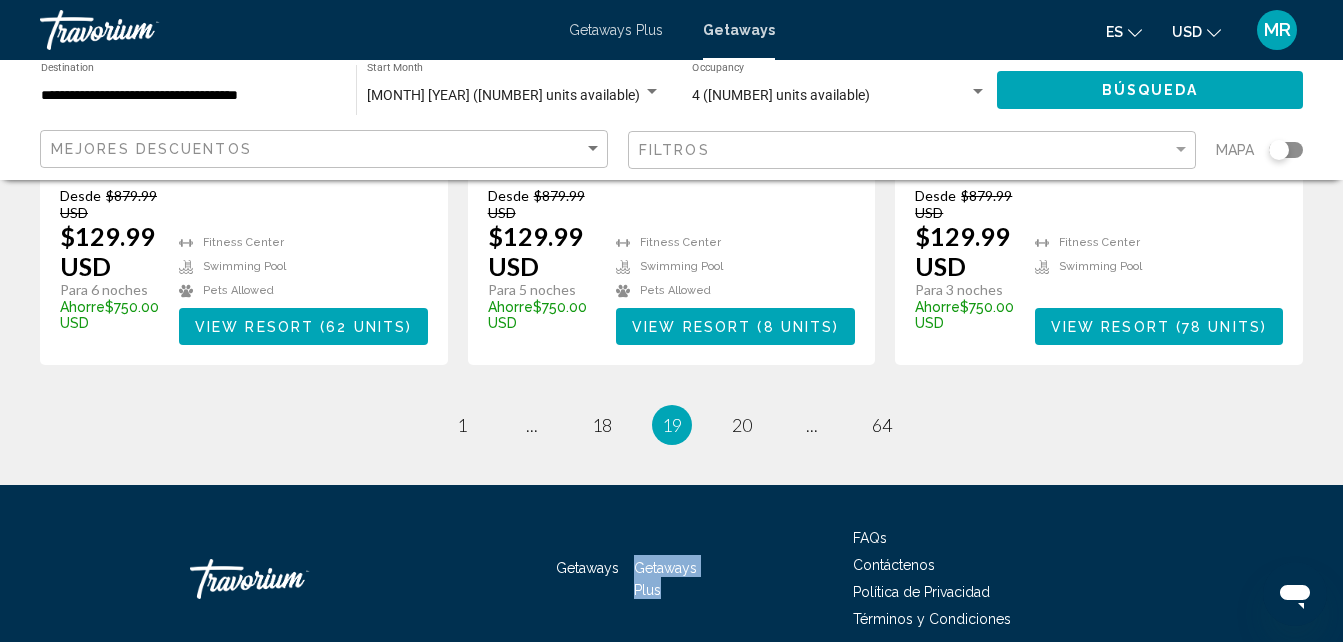 scroll, scrollTop: 2760, scrollLeft: 0, axis: vertical 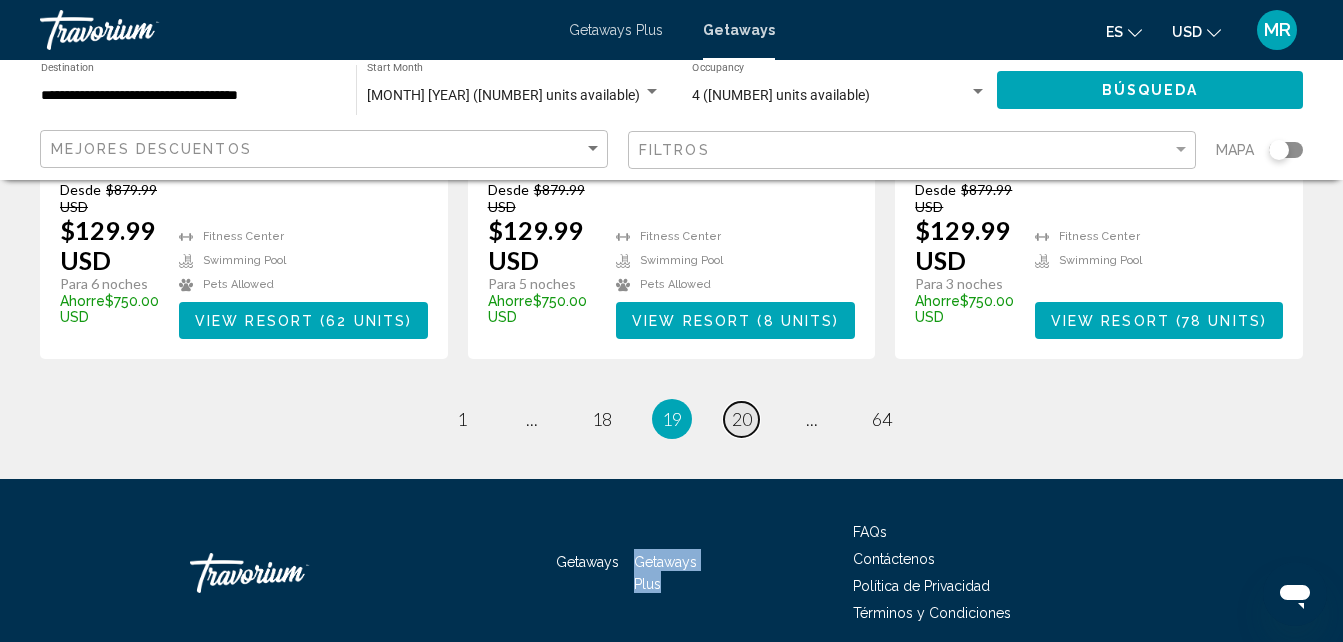 click on "20" at bounding box center (462, 419) 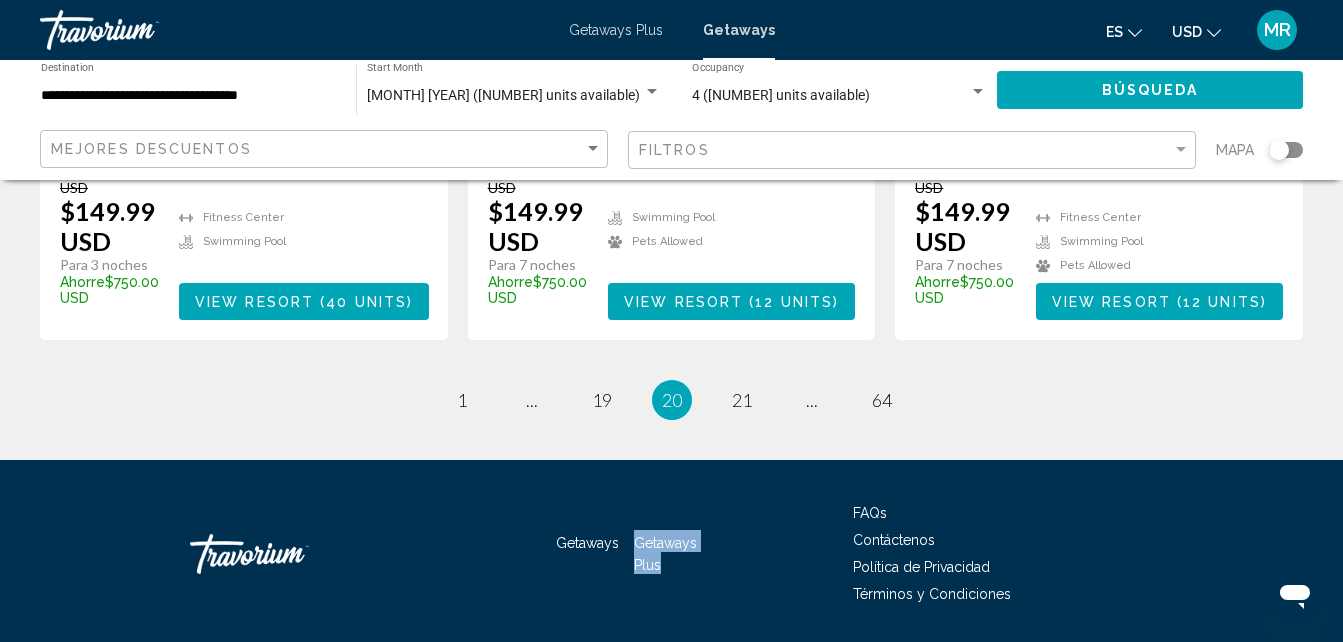 scroll, scrollTop: 2787, scrollLeft: 0, axis: vertical 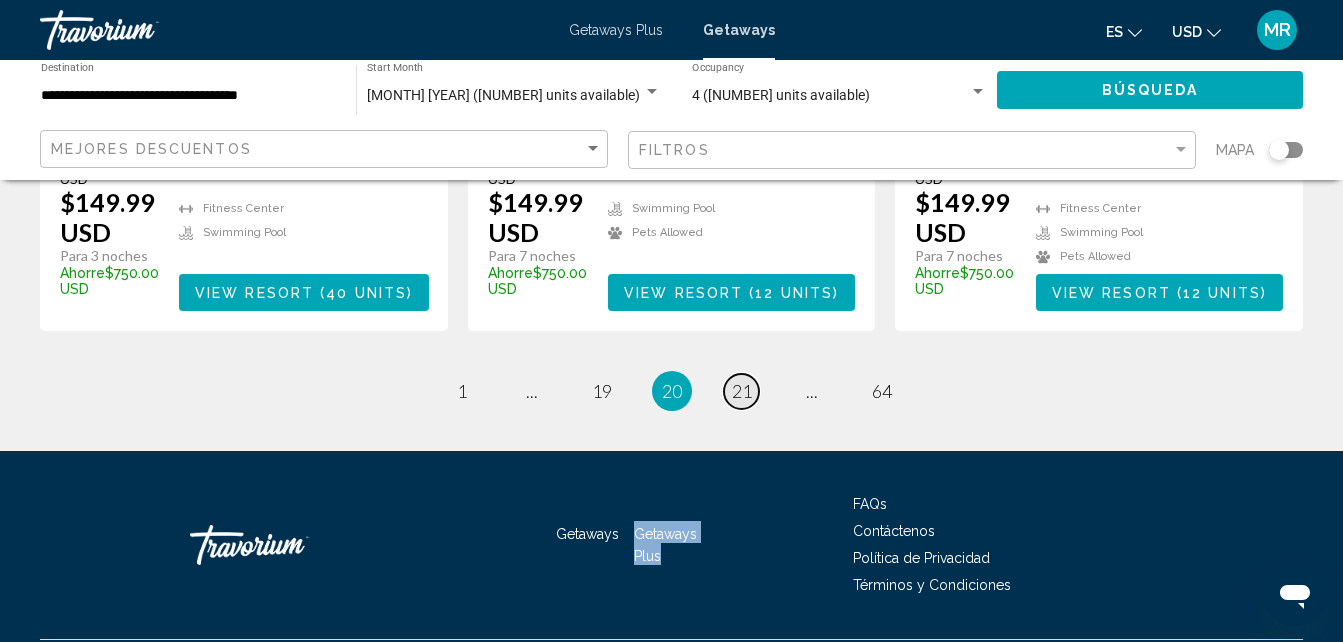 click on "21" at bounding box center [462, 391] 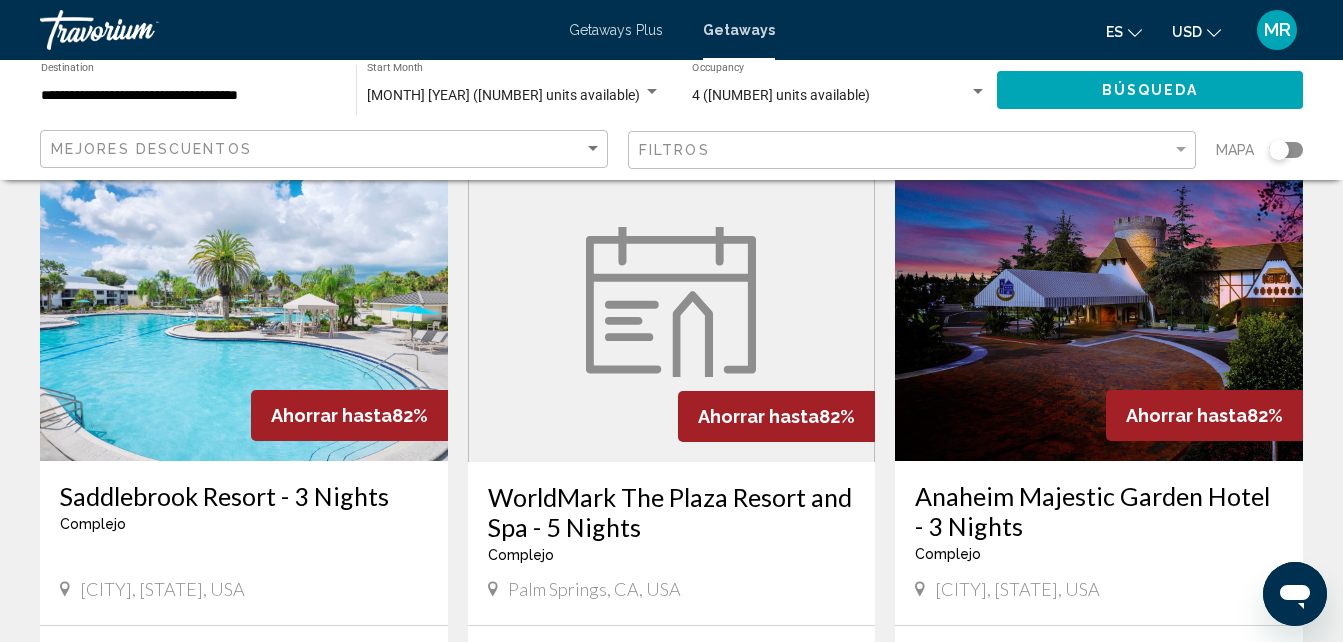 scroll, scrollTop: 1613, scrollLeft: 0, axis: vertical 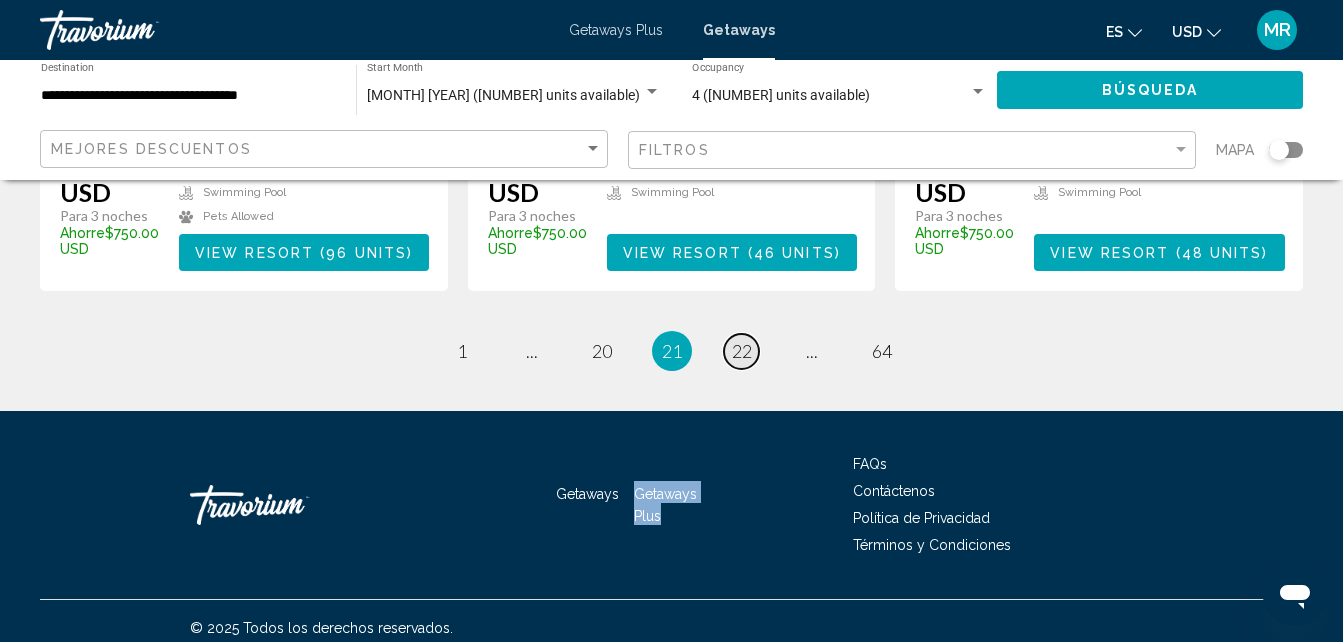 click on "22" at bounding box center [462, 351] 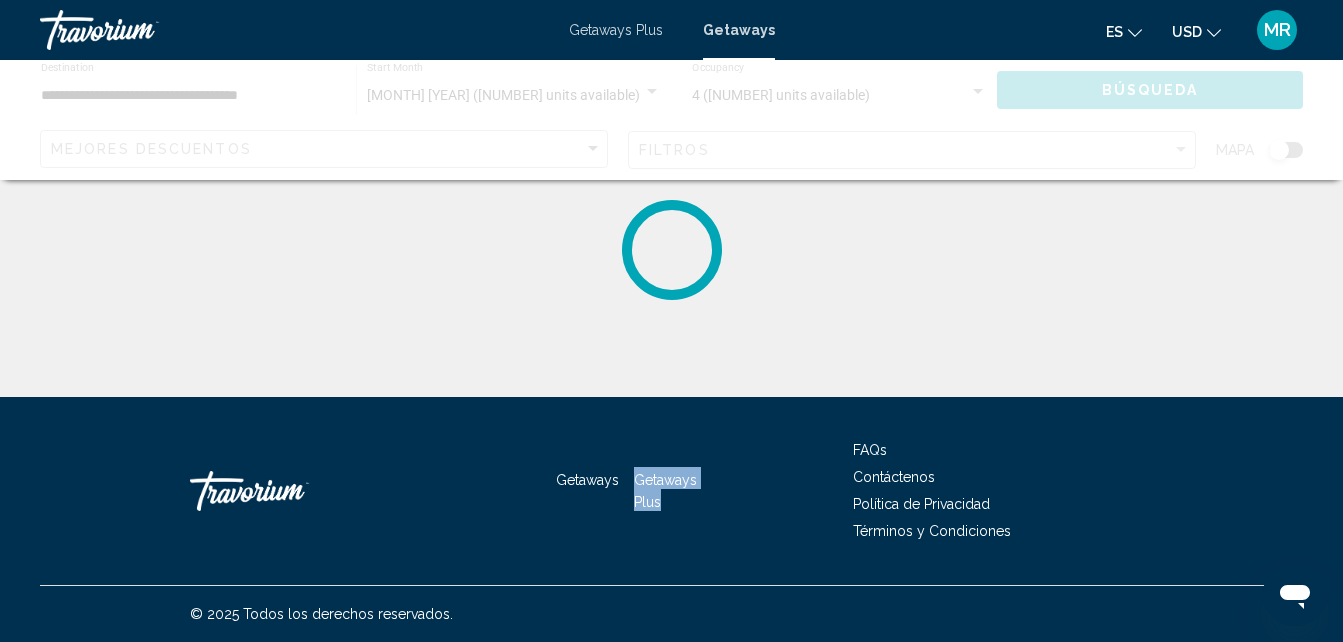 scroll, scrollTop: 0, scrollLeft: 0, axis: both 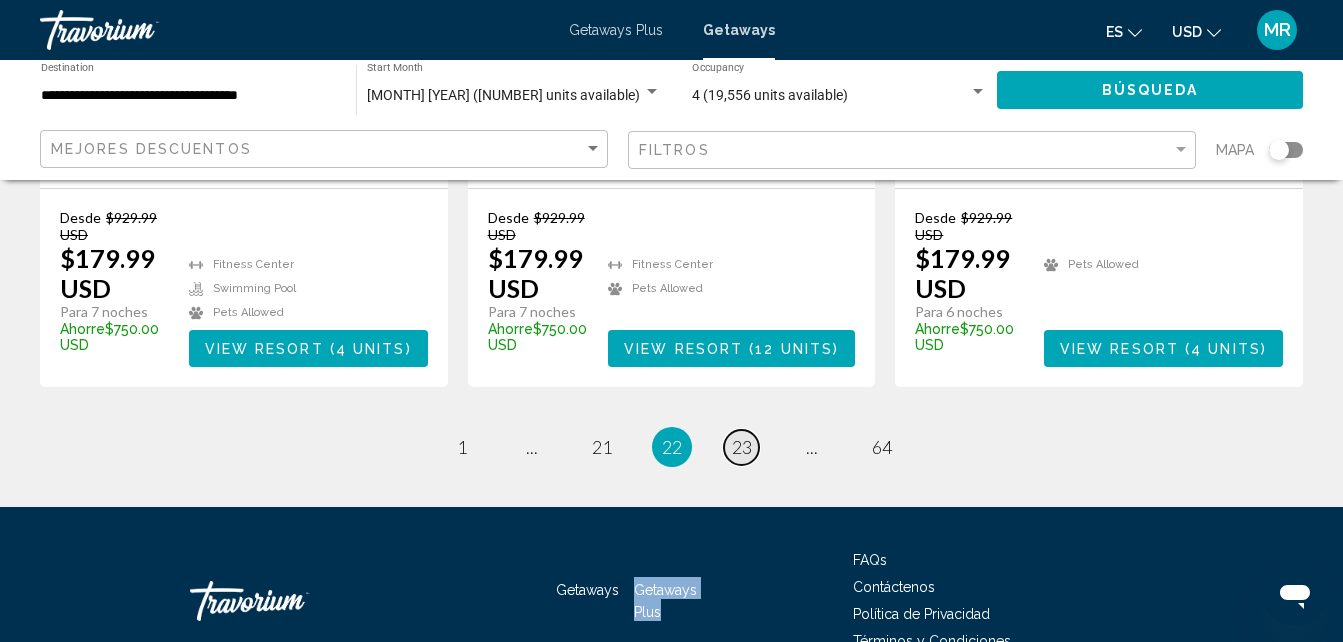 click on "23" at bounding box center (462, 447) 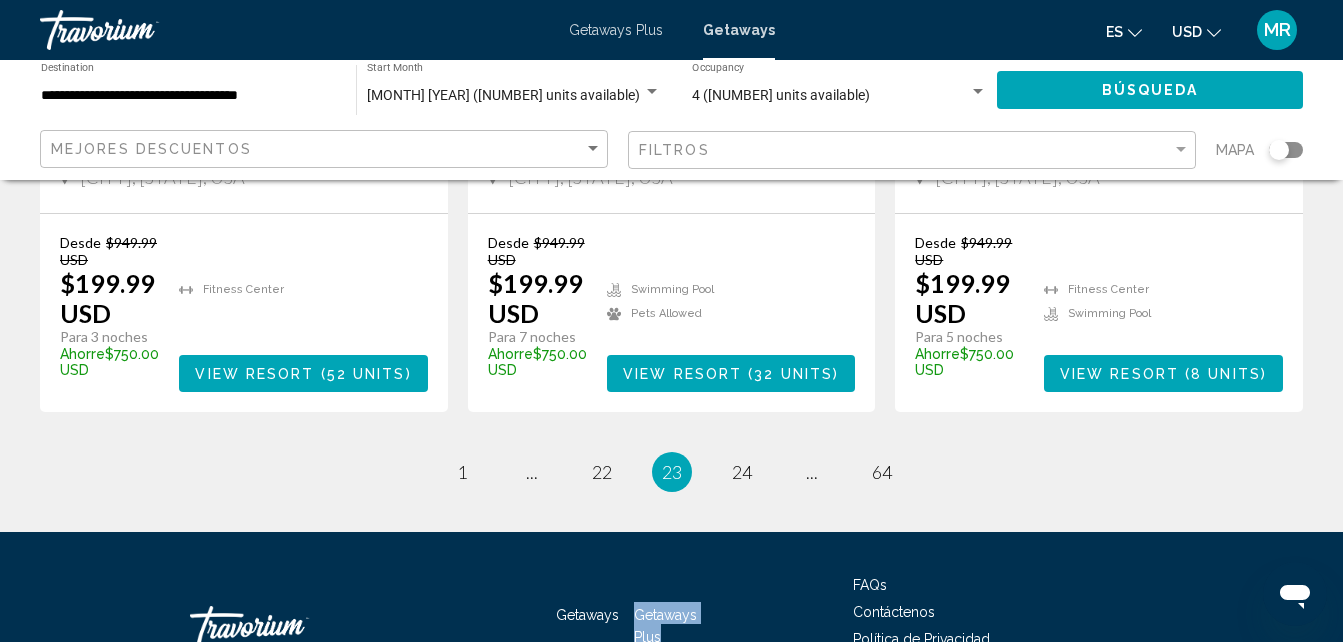 scroll, scrollTop: 2733, scrollLeft: 0, axis: vertical 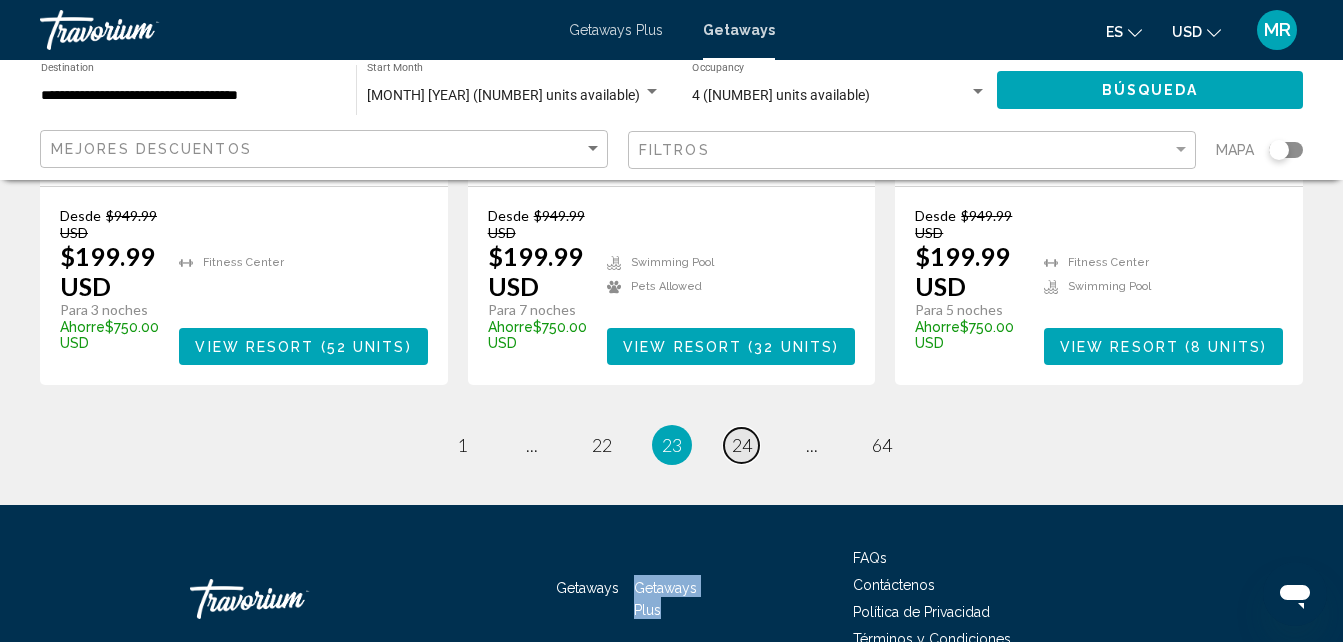 click on "24" at bounding box center [462, 445] 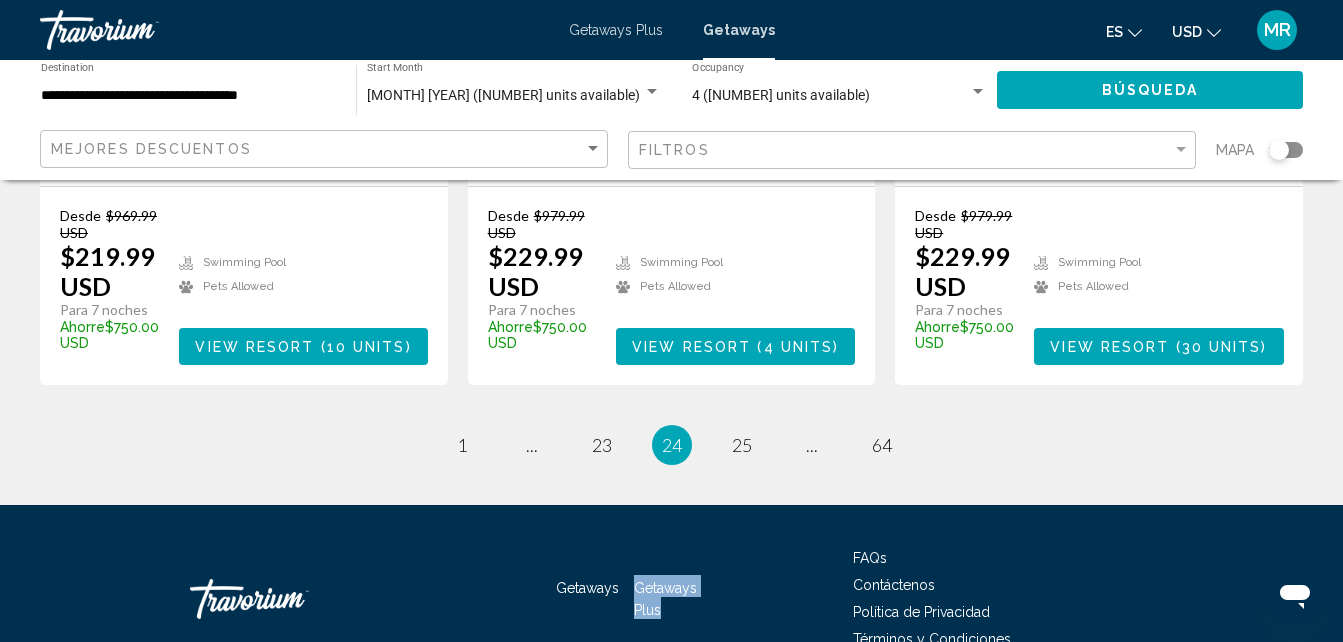 scroll, scrollTop: 2813, scrollLeft: 0, axis: vertical 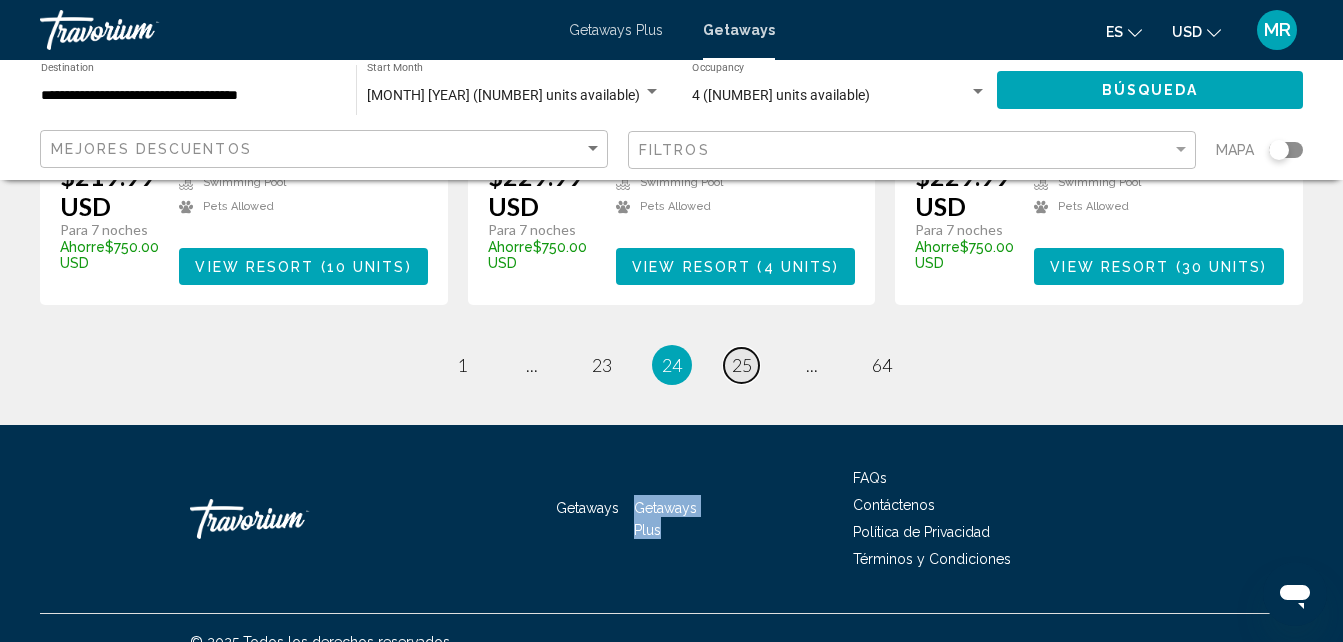 click on "25" at bounding box center (462, 365) 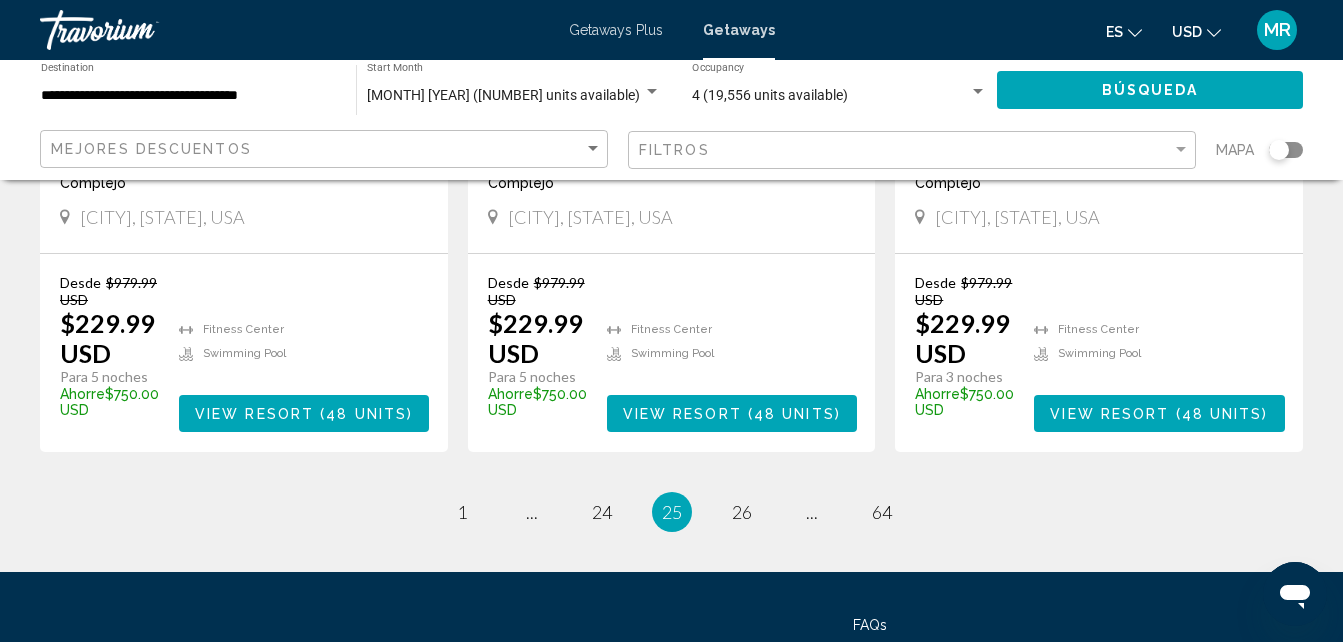 scroll, scrollTop: 2706, scrollLeft: 0, axis: vertical 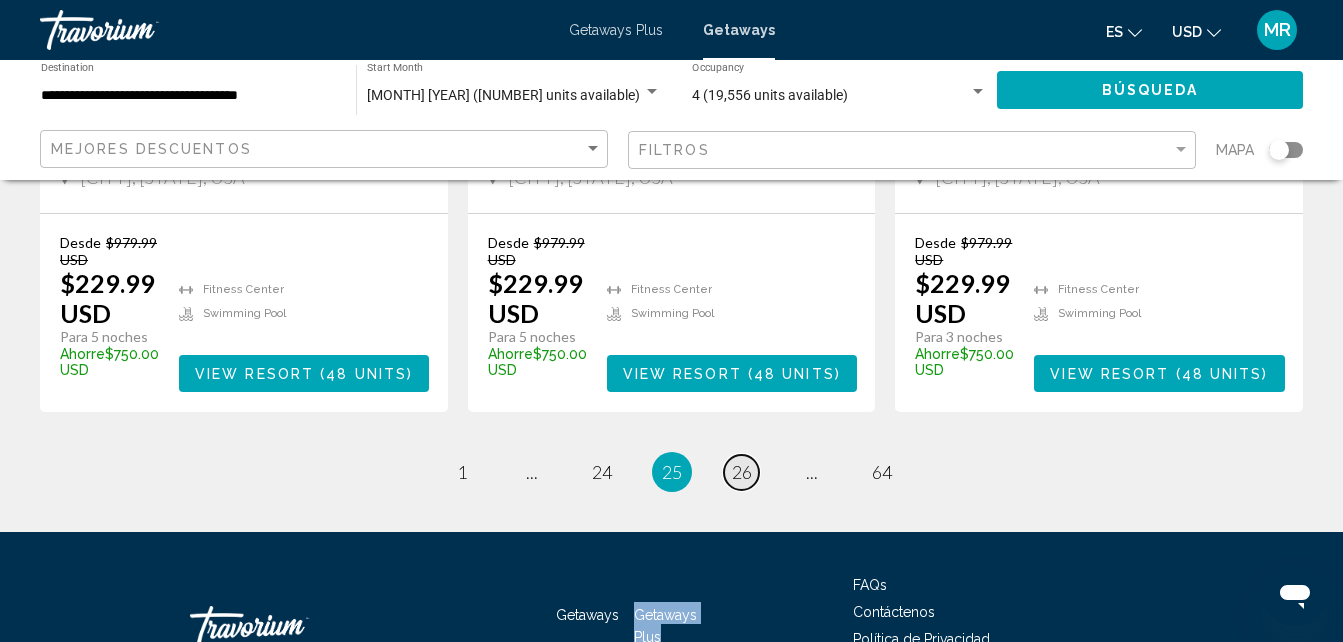 click on "26" at bounding box center (462, 472) 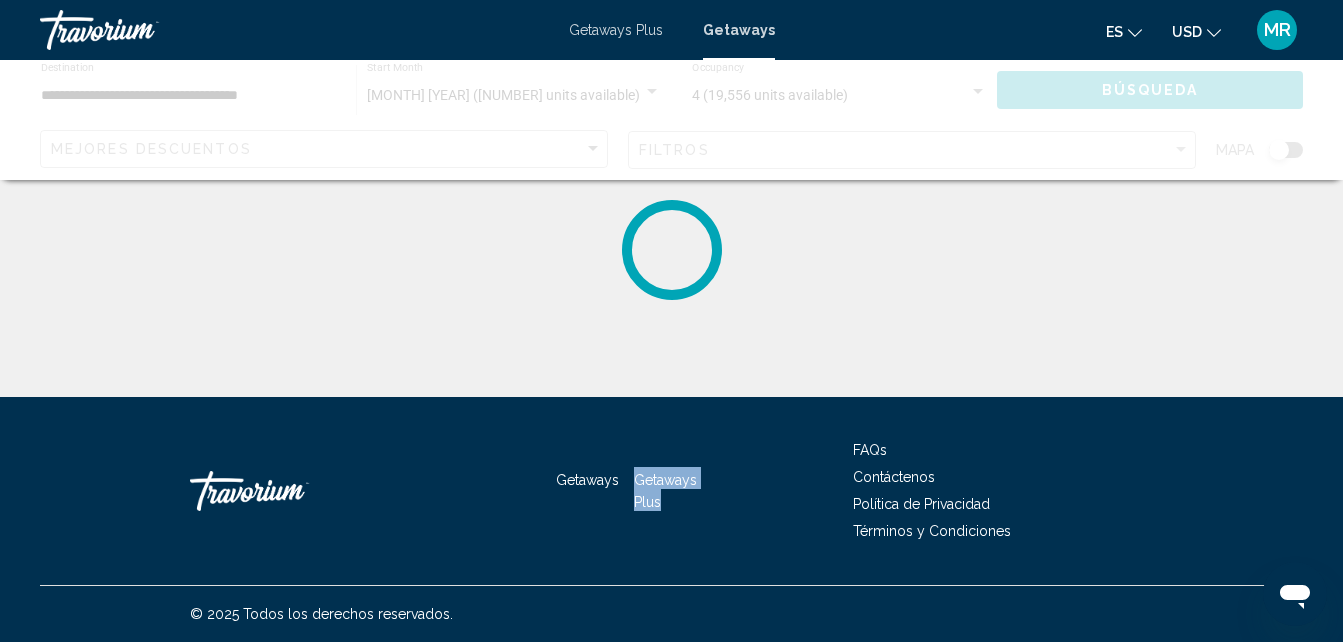 scroll, scrollTop: 0, scrollLeft: 0, axis: both 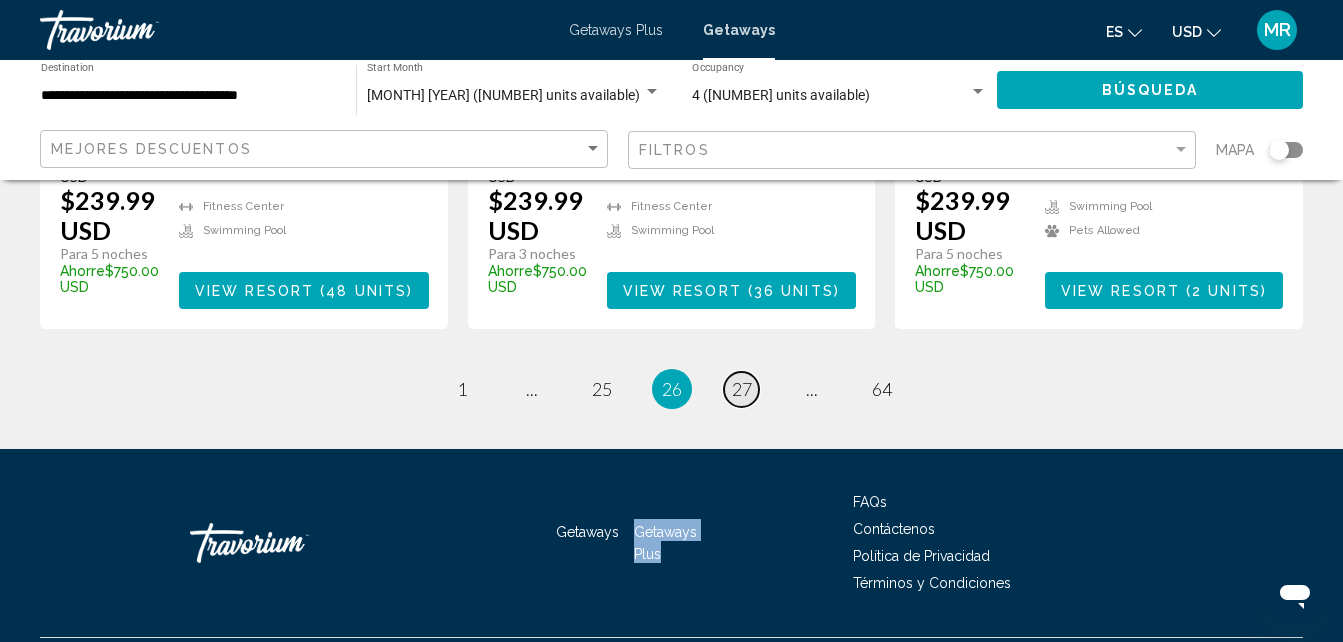 click on "27" at bounding box center [462, 389] 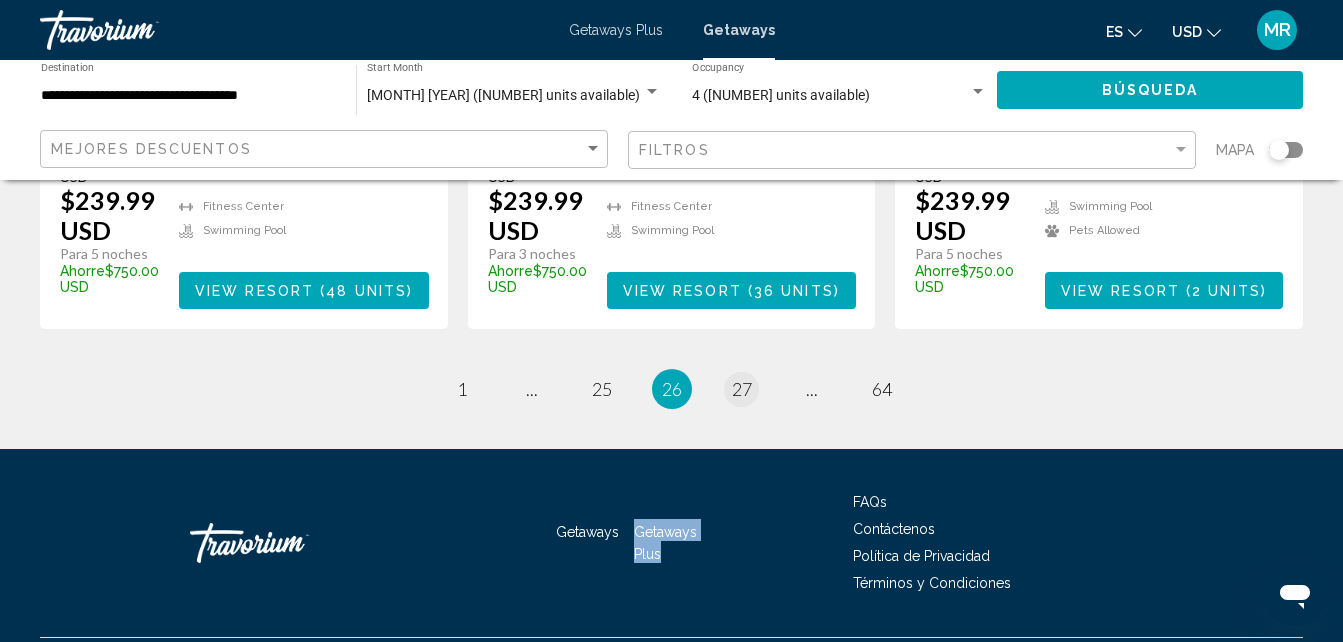 scroll, scrollTop: 0, scrollLeft: 0, axis: both 